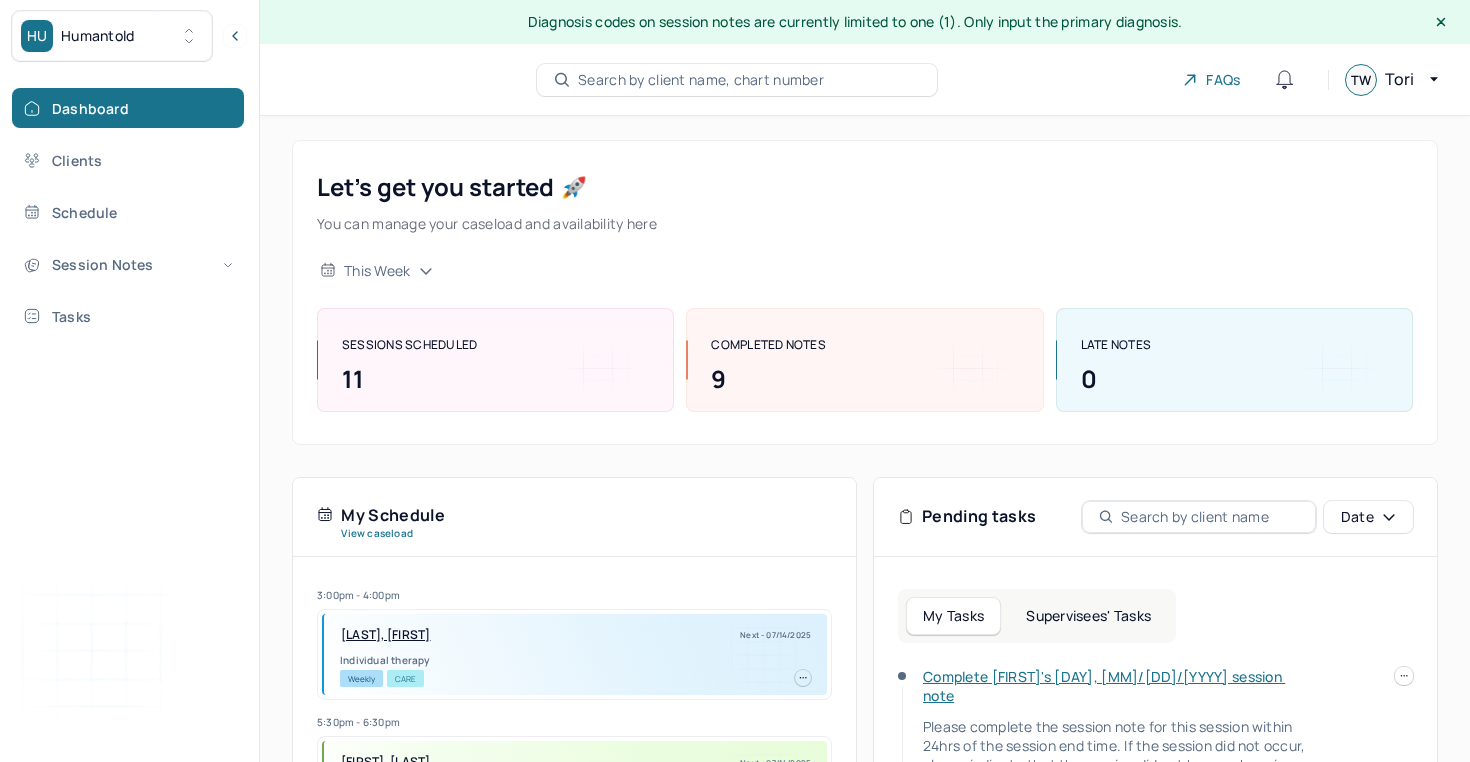 scroll, scrollTop: 447, scrollLeft: 0, axis: vertical 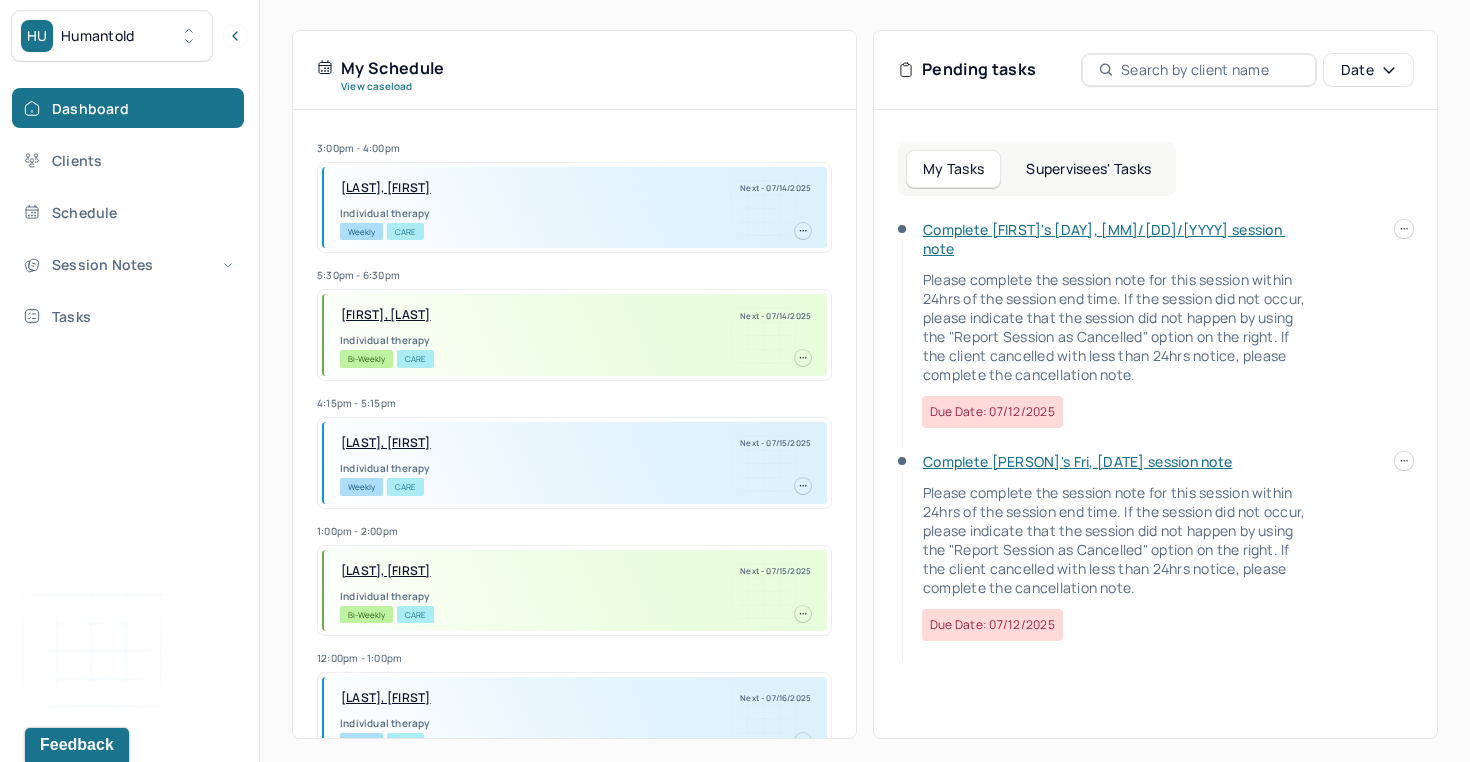 click on "Complete [FIRST]'s [DAY], [MM]/[DD]/[YYYY] session note" at bounding box center (1104, 239) 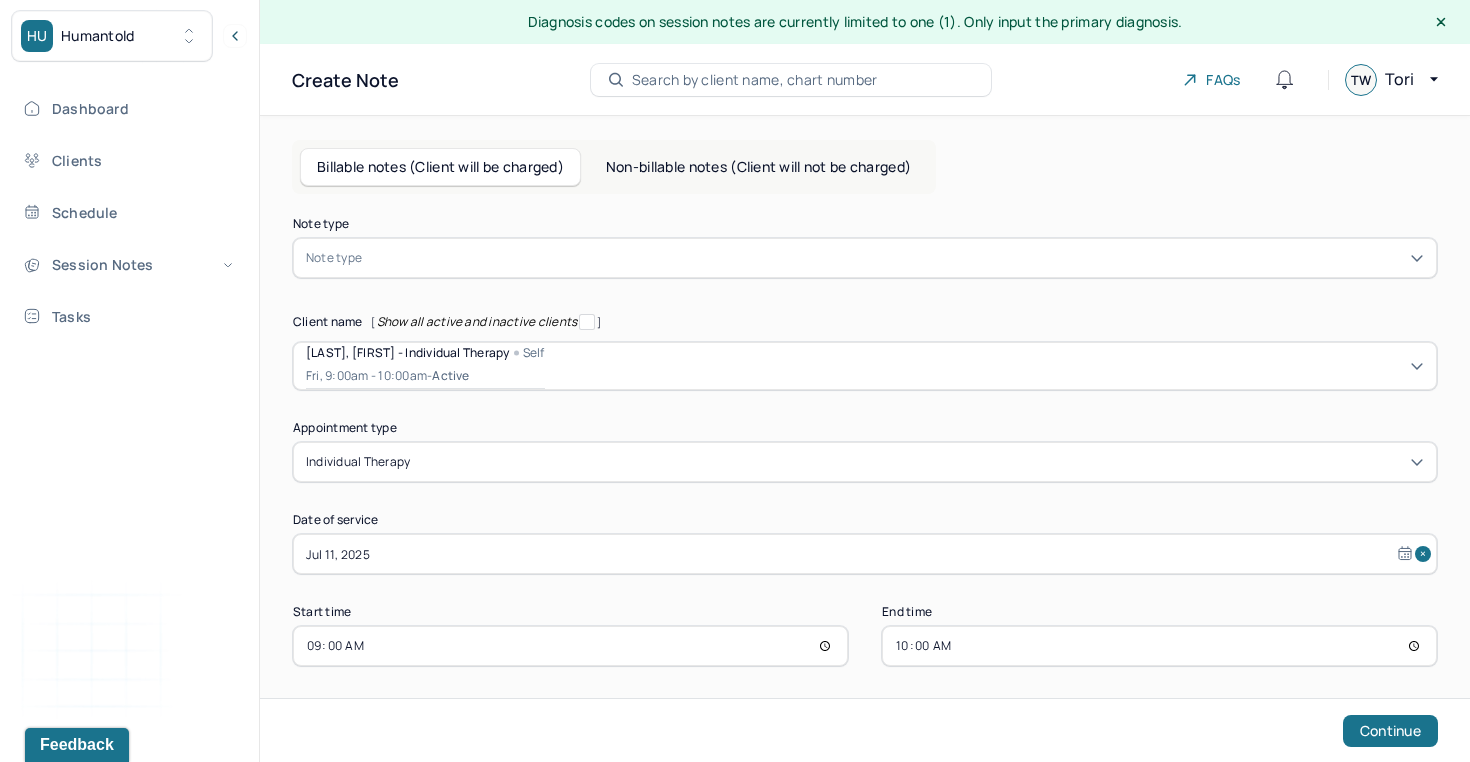 click at bounding box center (895, 258) 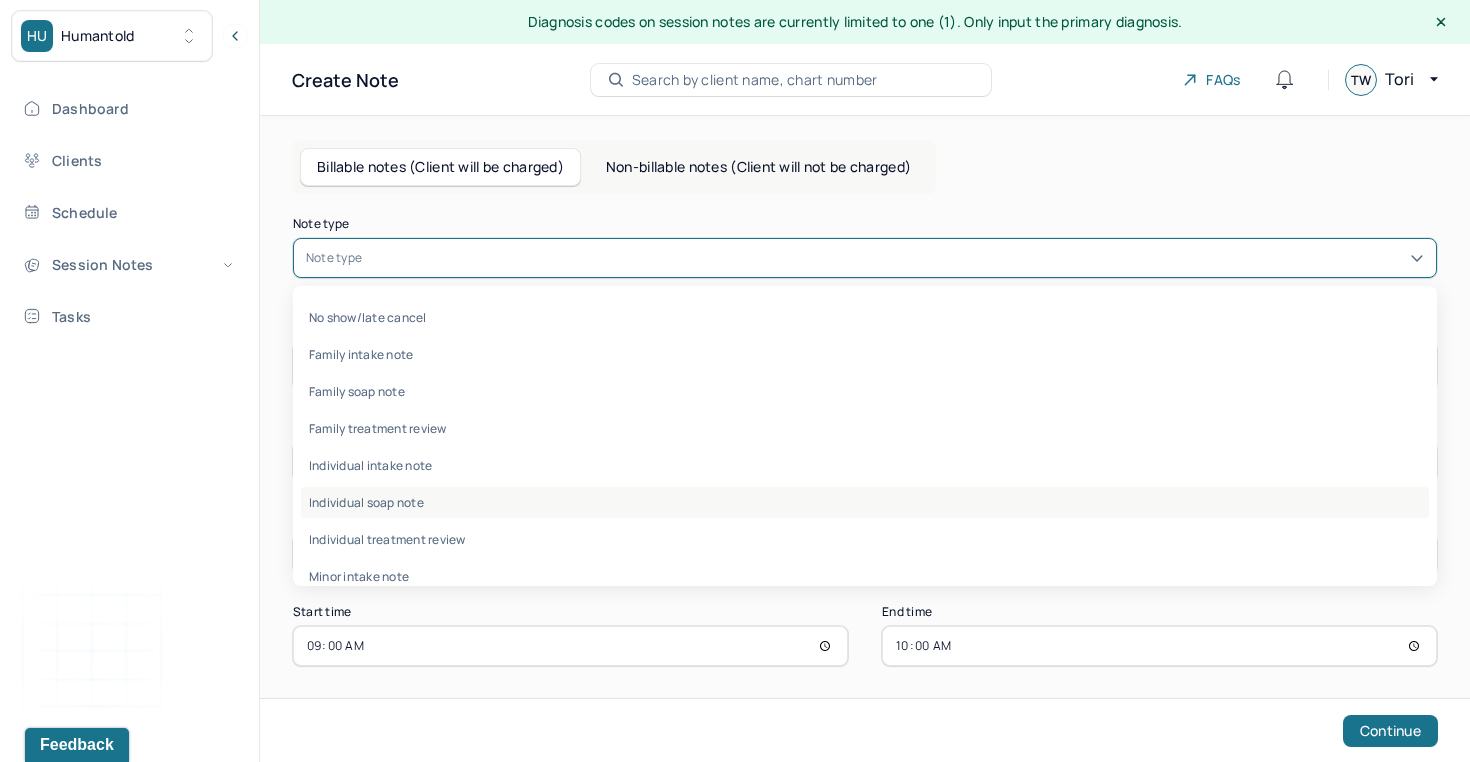 click on "Individual soap note" at bounding box center [865, 502] 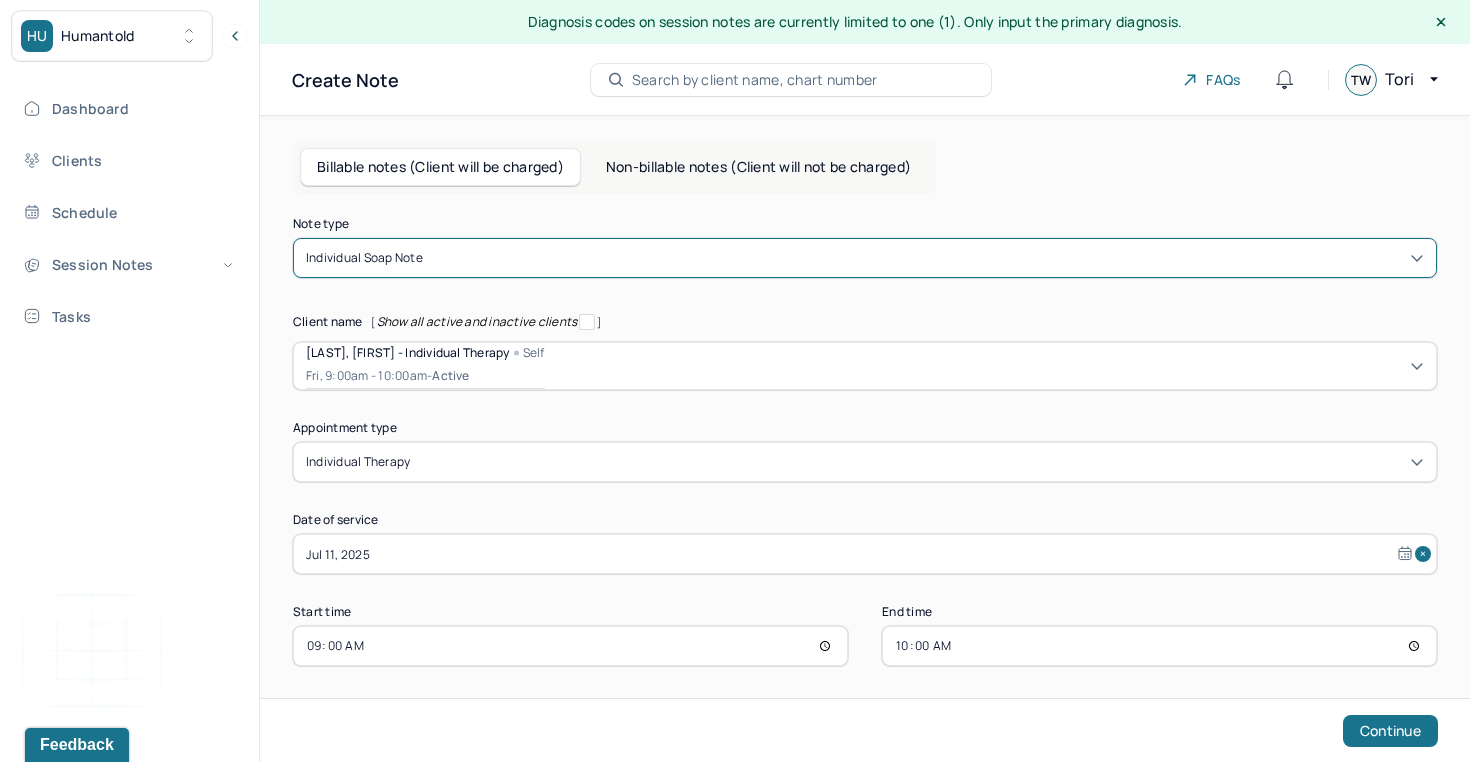 scroll, scrollTop: 9, scrollLeft: 0, axis: vertical 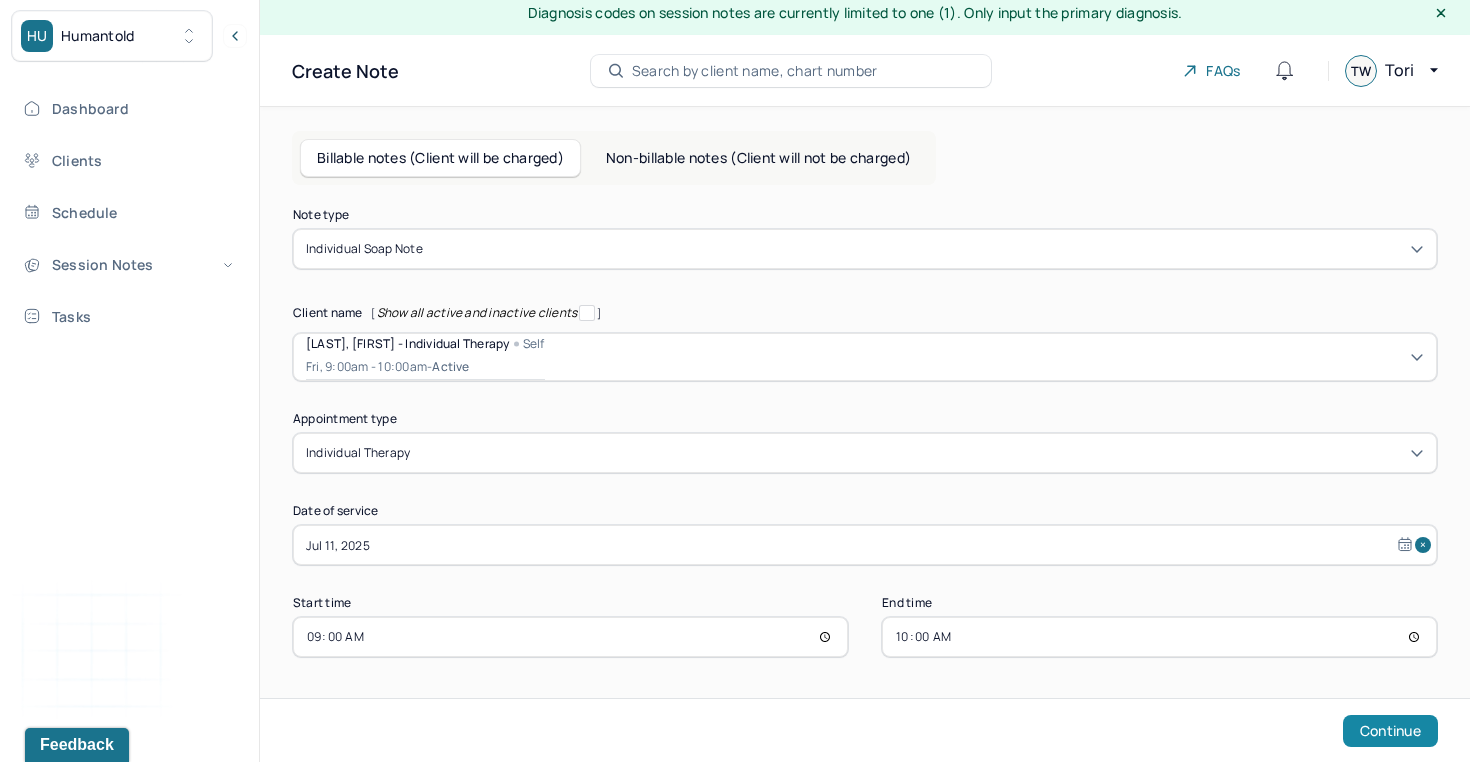 click on "Continue" at bounding box center (1390, 731) 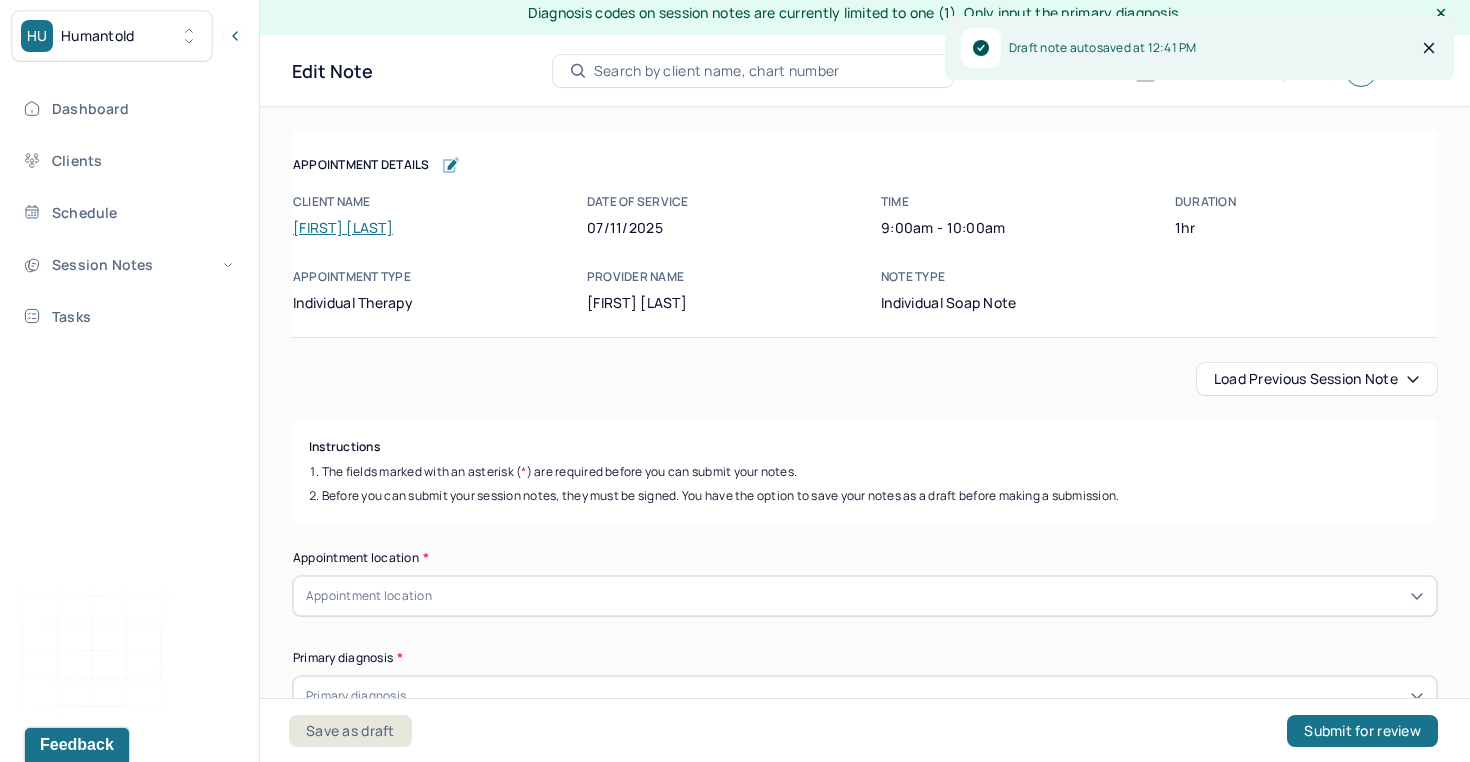 click on "Load previous session note" at bounding box center (1317, 379) 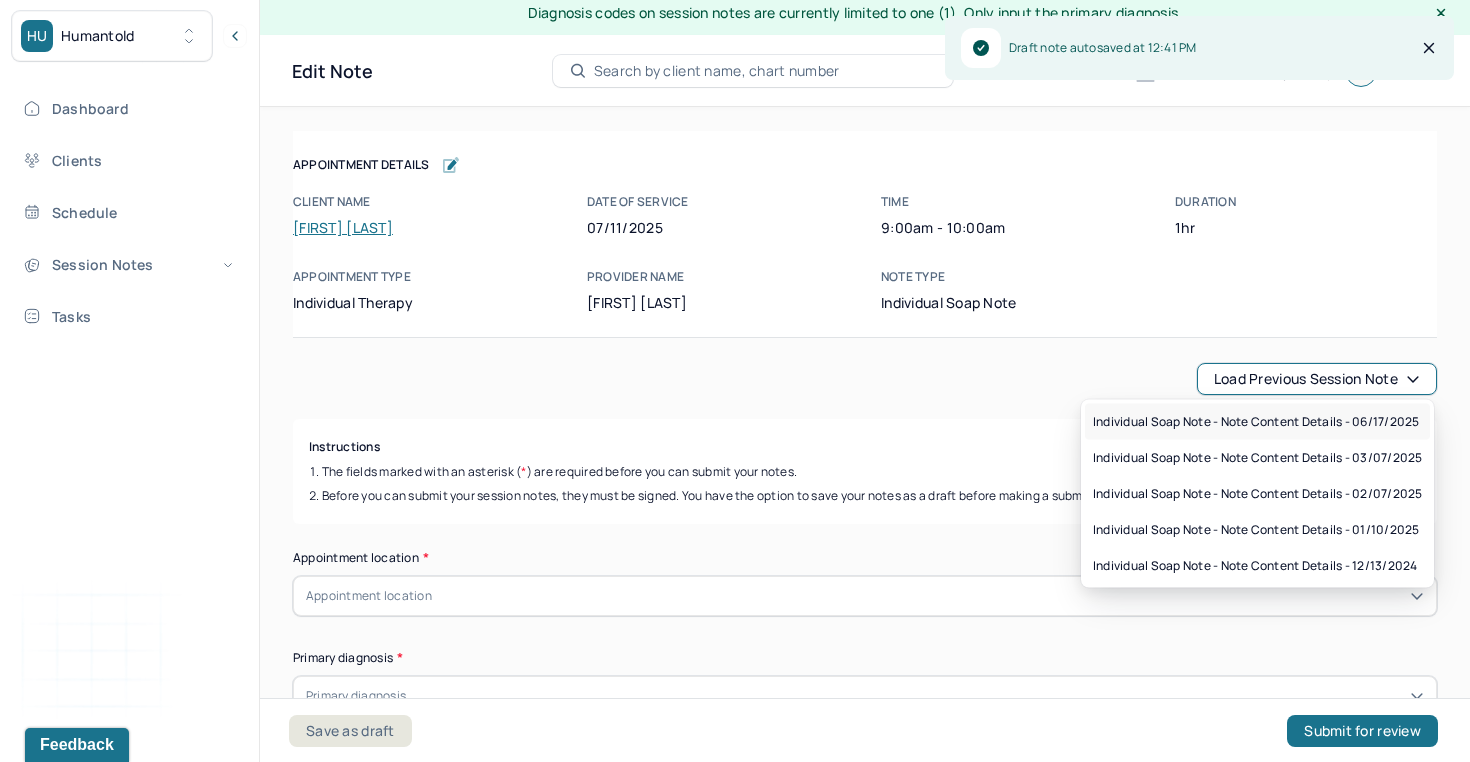 click on "Individual soap note   - Note content Details -   06/17/2025" at bounding box center [1257, 422] 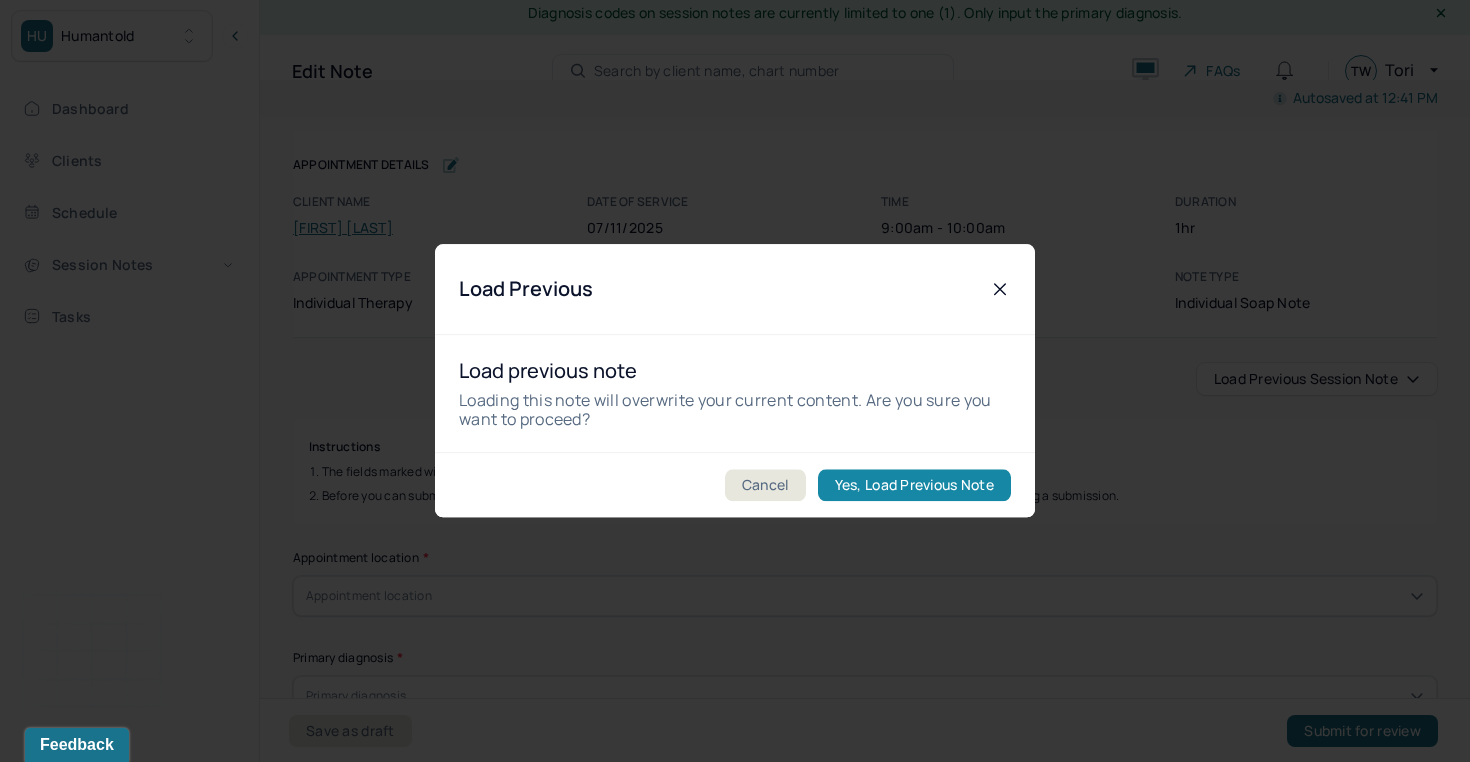 click on "Yes, Load Previous Note" at bounding box center (914, 486) 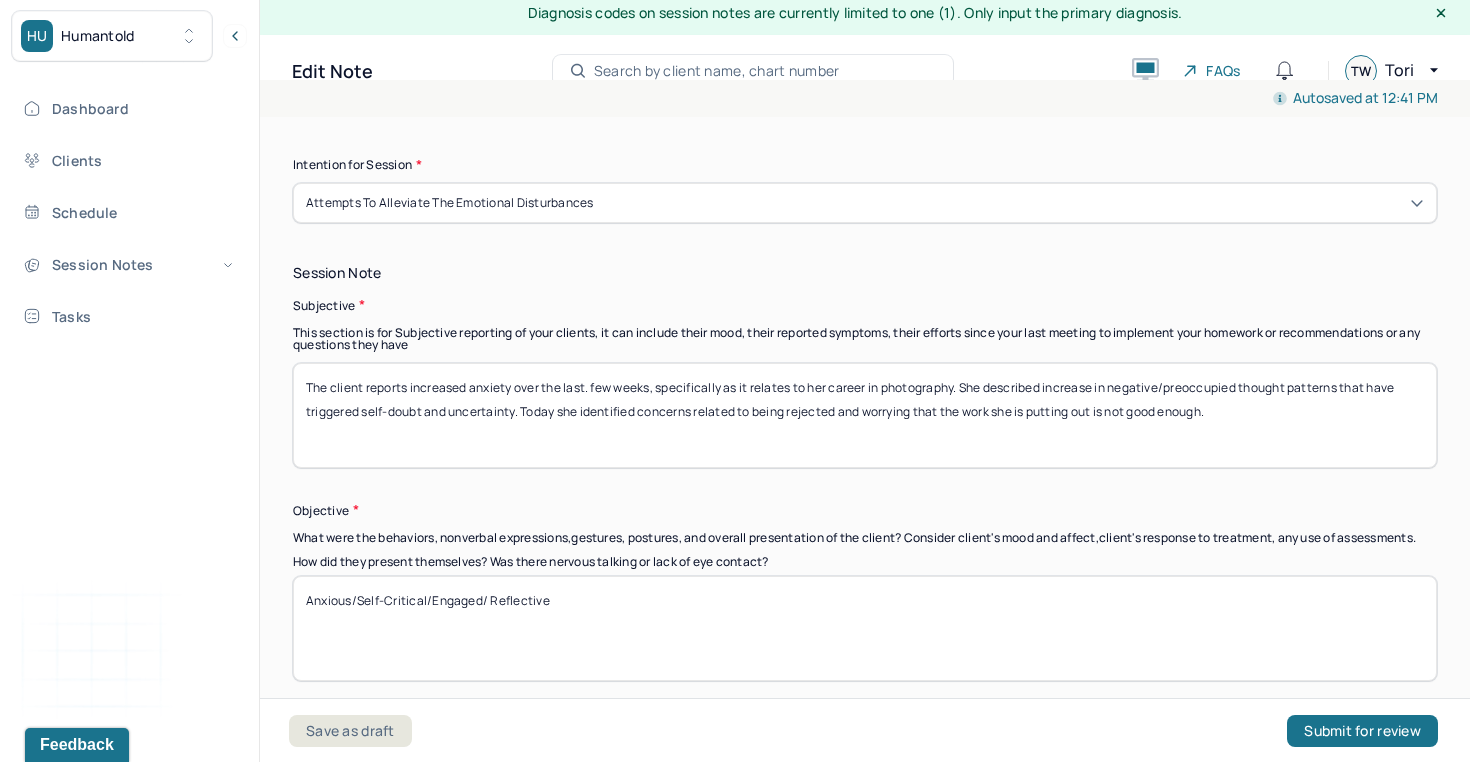 scroll, scrollTop: 1298, scrollLeft: 0, axis: vertical 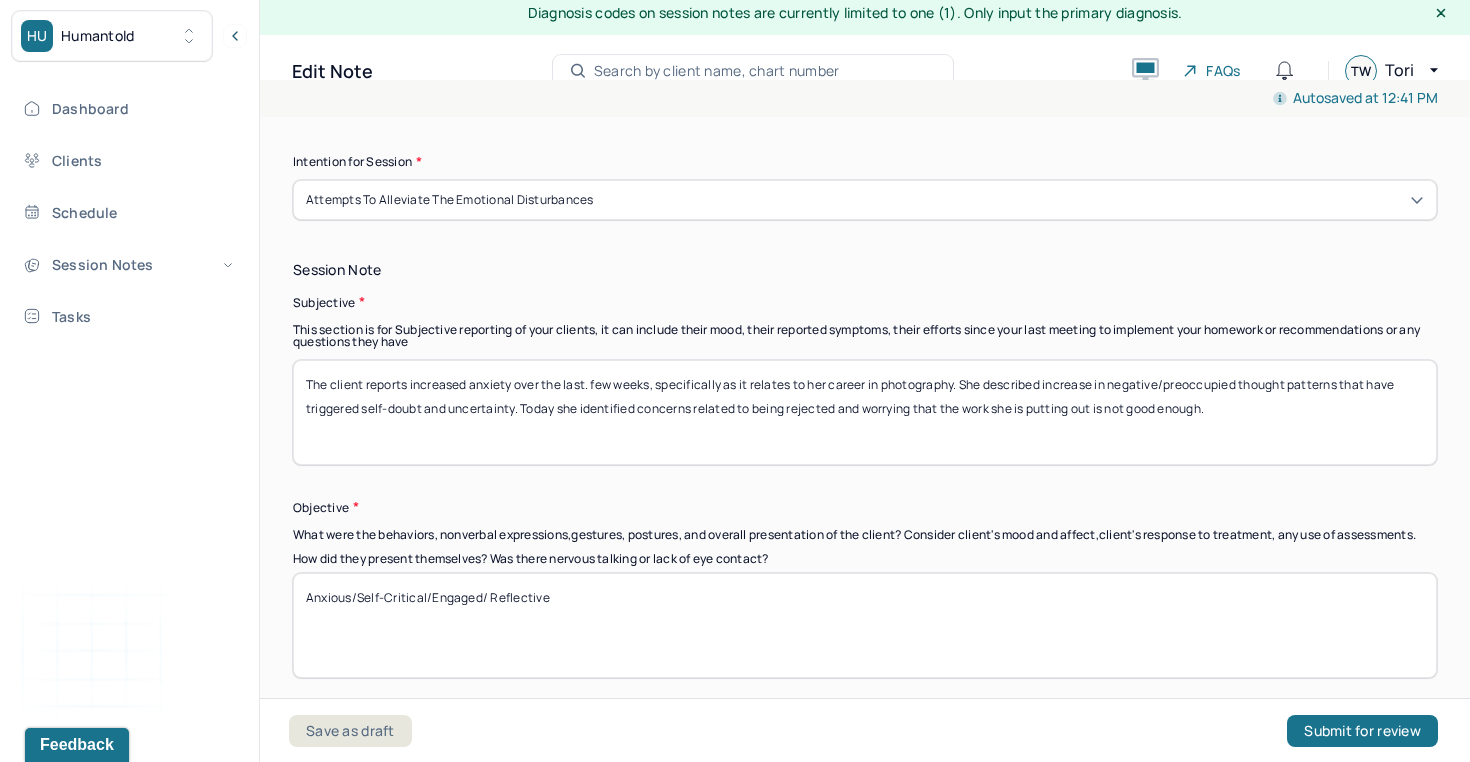 drag, startPoint x: 1272, startPoint y: 420, endPoint x: 255, endPoint y: 337, distance: 1020.3813 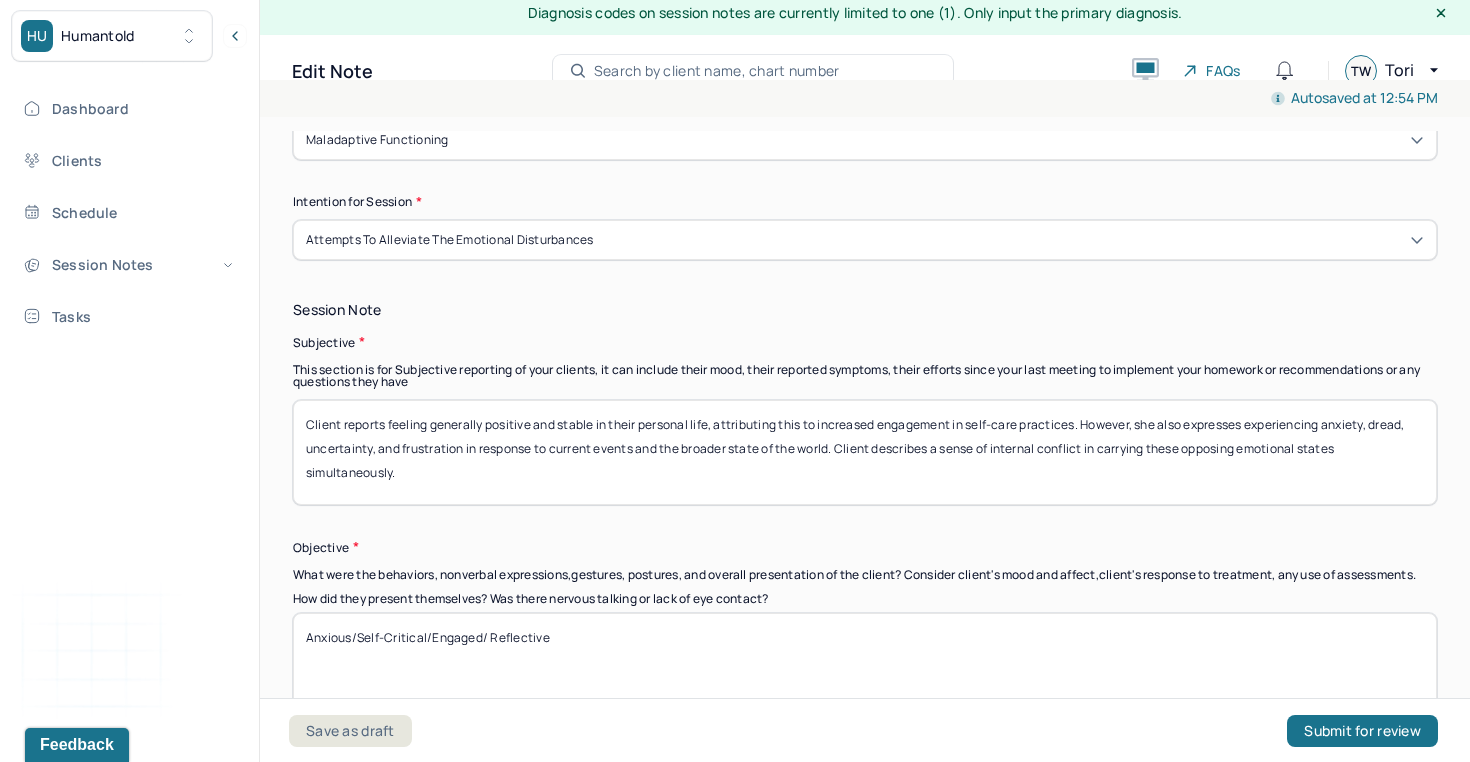 scroll, scrollTop: 1299, scrollLeft: 0, axis: vertical 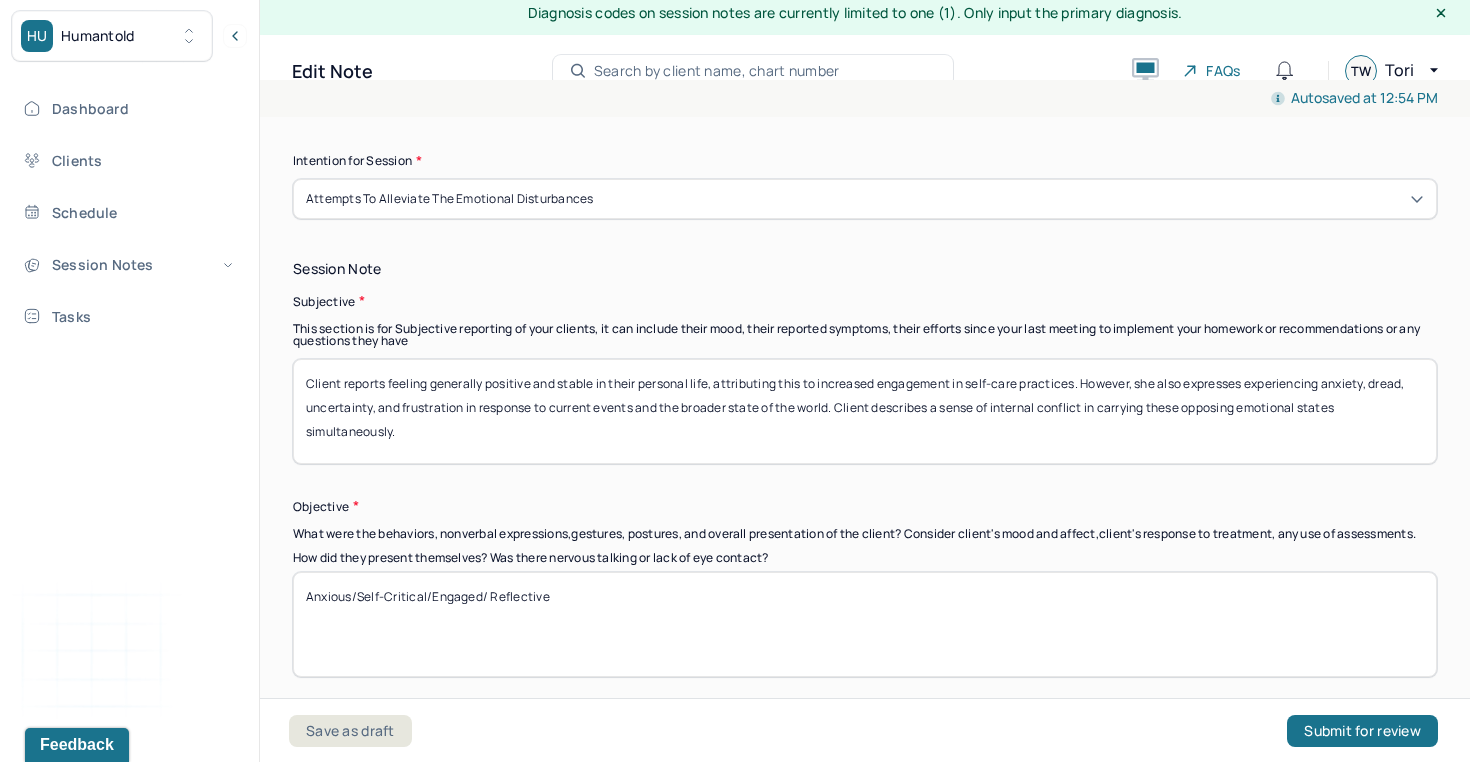 type on "Client reports feeling generally positive and stable in their personal life, attributing this to increased engagement in self-care practices. However, she also expresses experiencing anxiety, dread, uncertainty, and frustration in response to current events and the broader state of the world. Client describes a sense of internal conflict in carrying these opposing emotional states simultaneously." 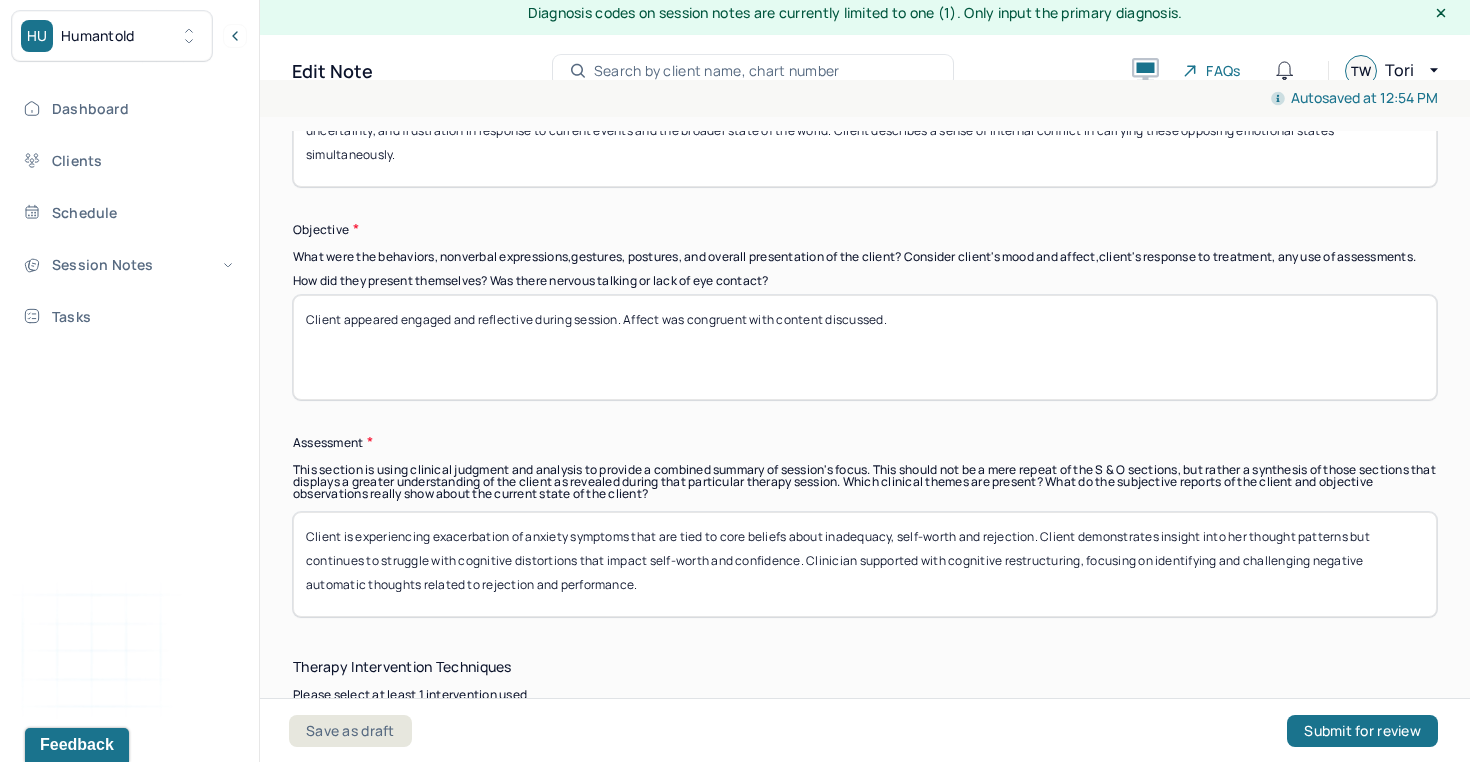 scroll, scrollTop: 1654, scrollLeft: 0, axis: vertical 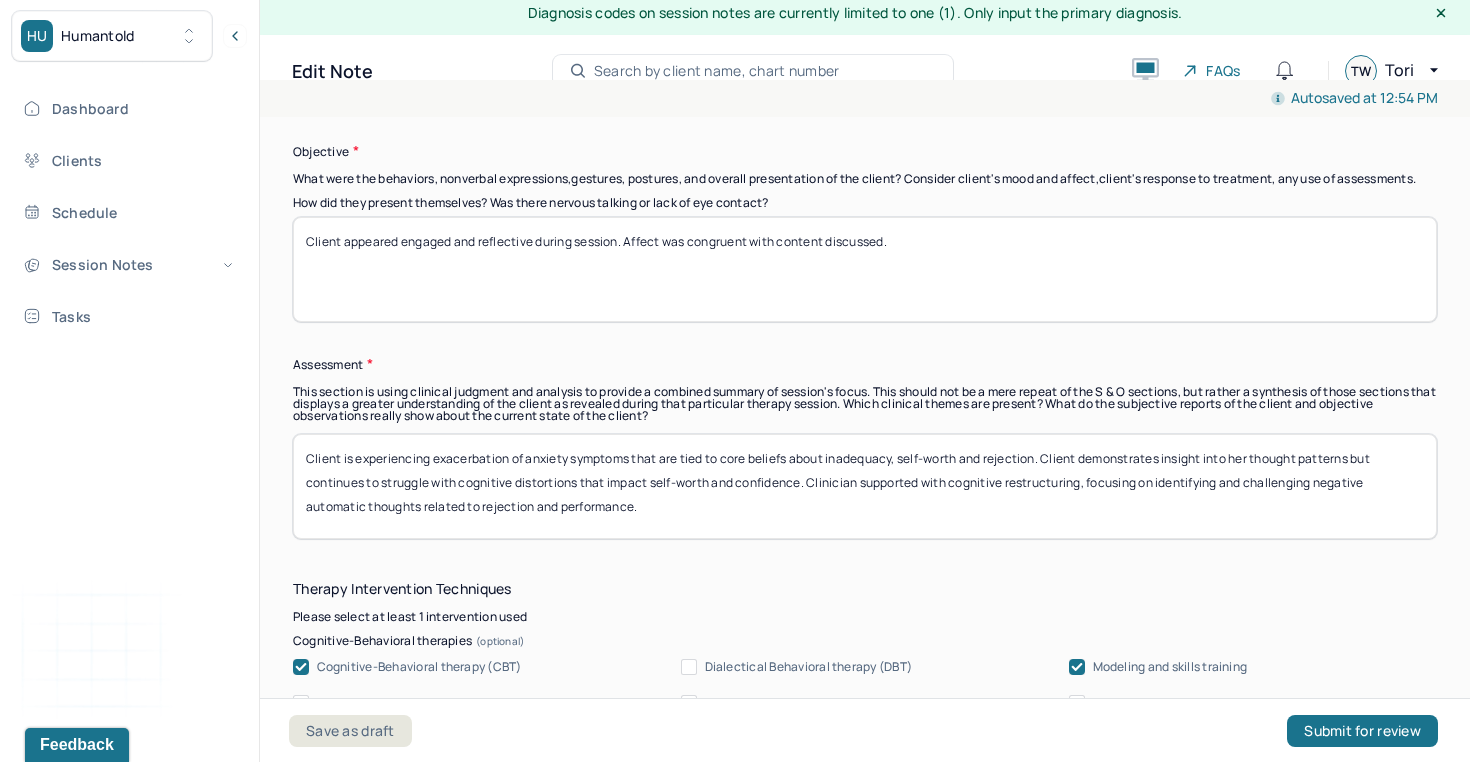 type on "Client appeared engaged and reflective during session. Affect was congruent with content discussed." 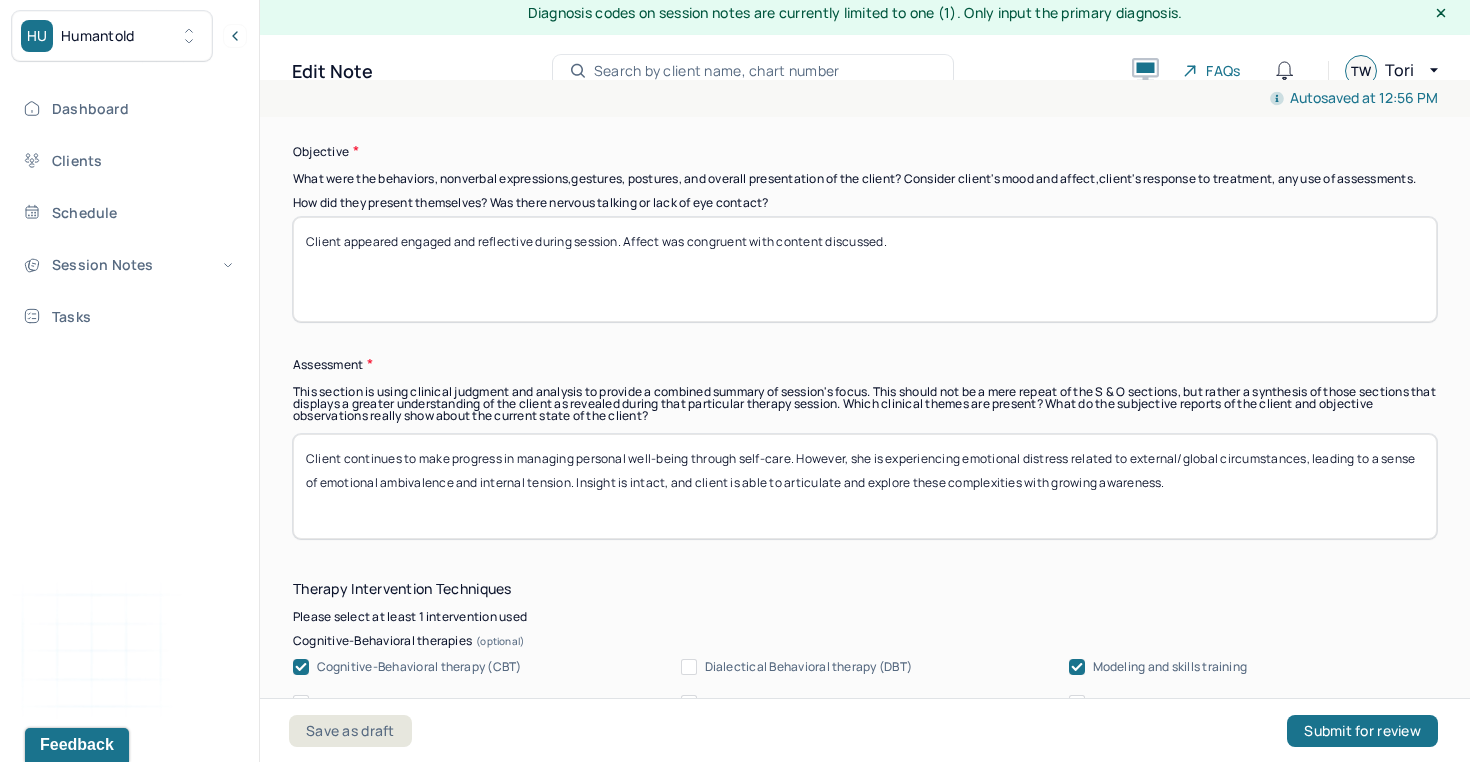 drag, startPoint x: 1223, startPoint y: 467, endPoint x: 1189, endPoint y: 466, distance: 34.0147 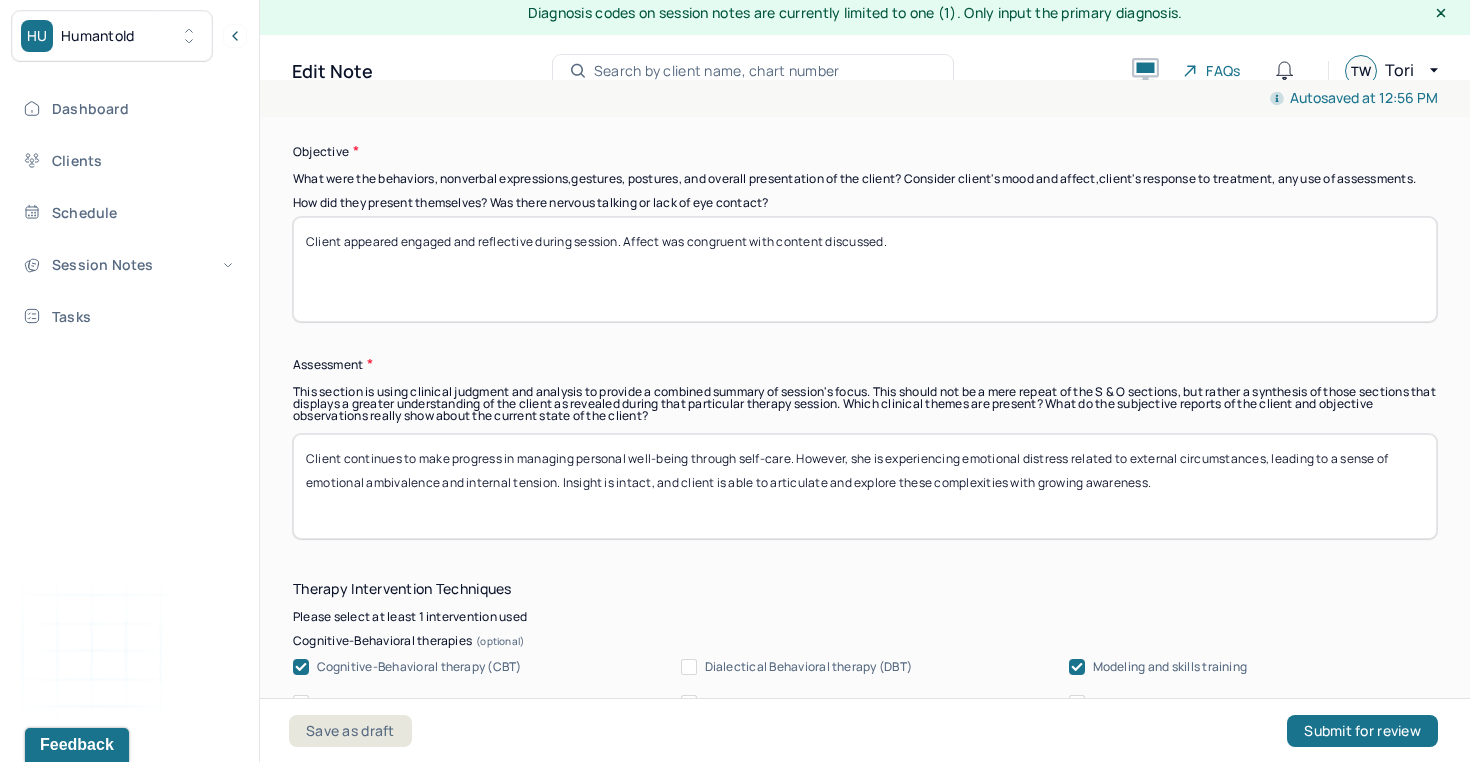 click on "Client continues to make progress in managing personal well-being through self-care. However, she is experiencing emotional distress related to external circumstances, leading to a sense of emotional ambivalence and internal tension. Insight is intact, and client is able to articulate and explore these complexities with growing awareness." at bounding box center [865, 486] 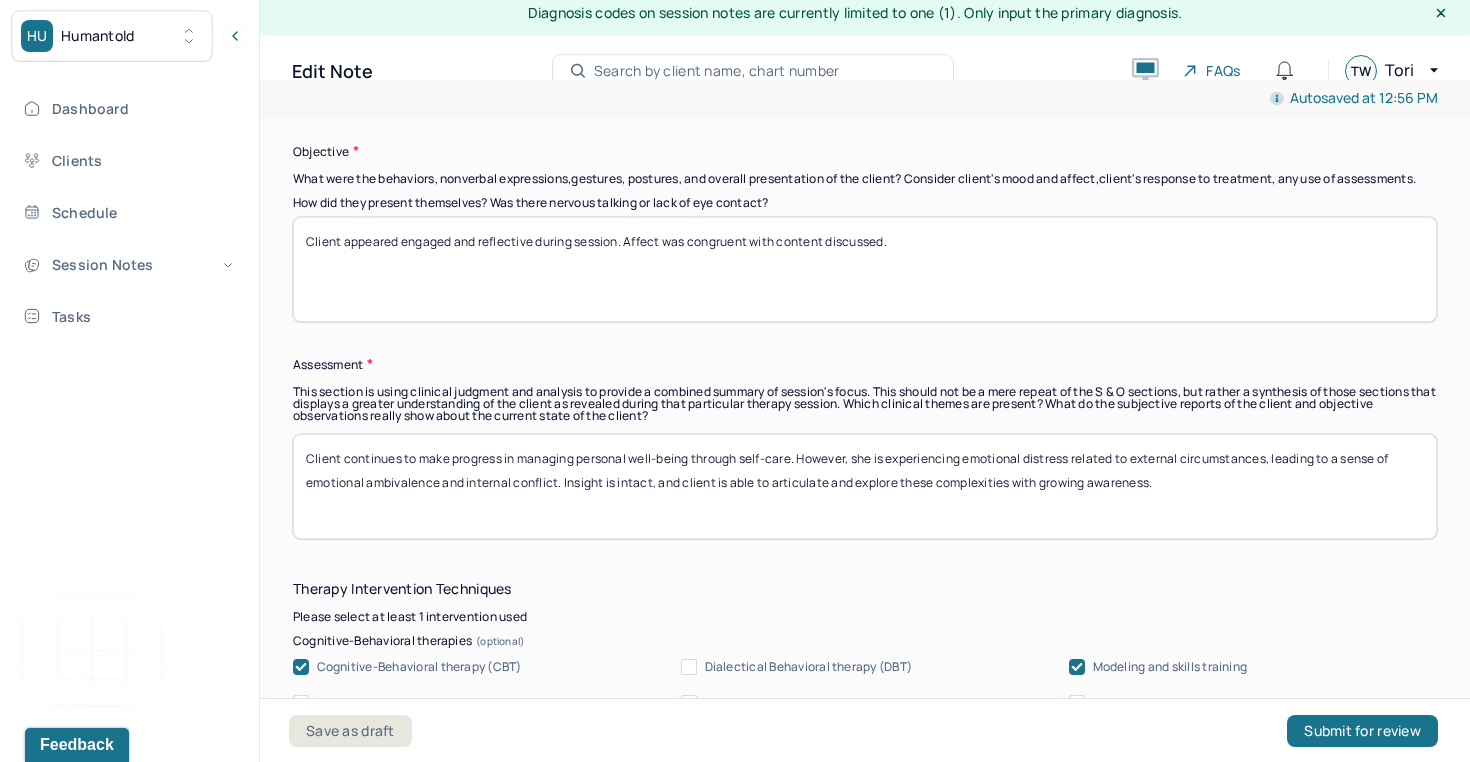 drag, startPoint x: 771, startPoint y: 494, endPoint x: 560, endPoint y: 489, distance: 211.05923 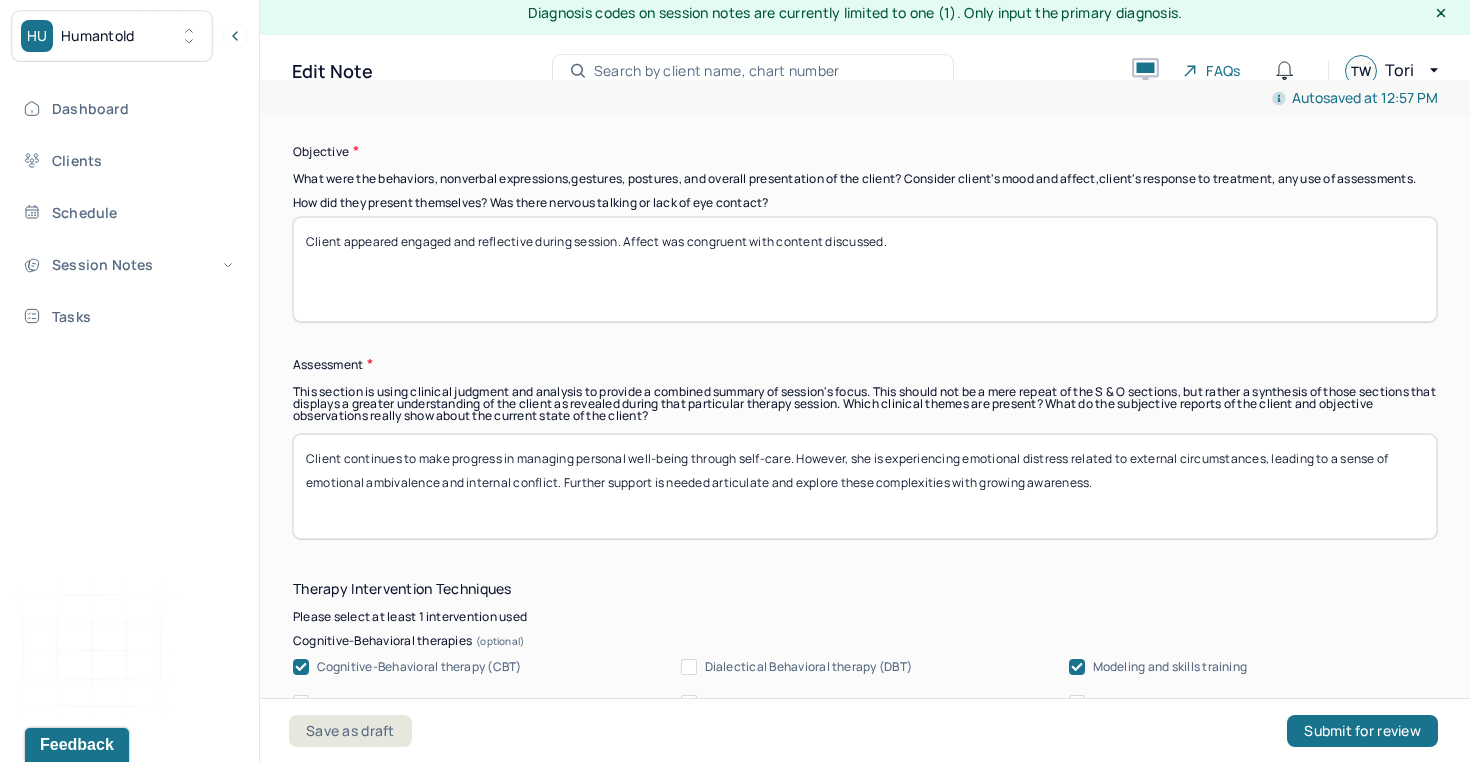 drag, startPoint x: 790, startPoint y: 494, endPoint x: 718, endPoint y: 494, distance: 72 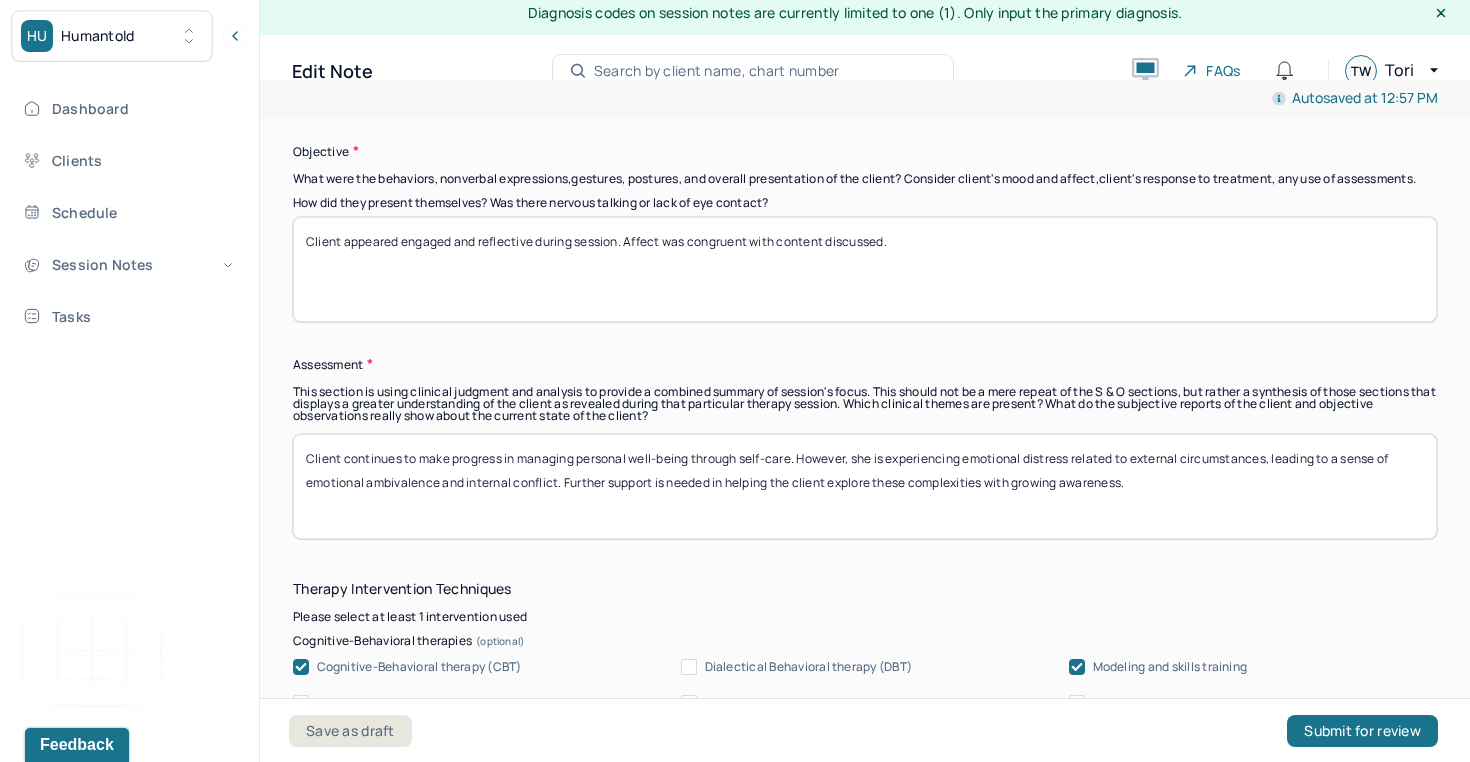click on "Client continues to make progress in managing personal well-being through self-care. However, she is experiencing emotional distress related to external circumstances, leading to a sense of emotional ambivalence and internal conflict. Further support is needed in helping the client explore these complexities with growing awareness." at bounding box center [865, 486] 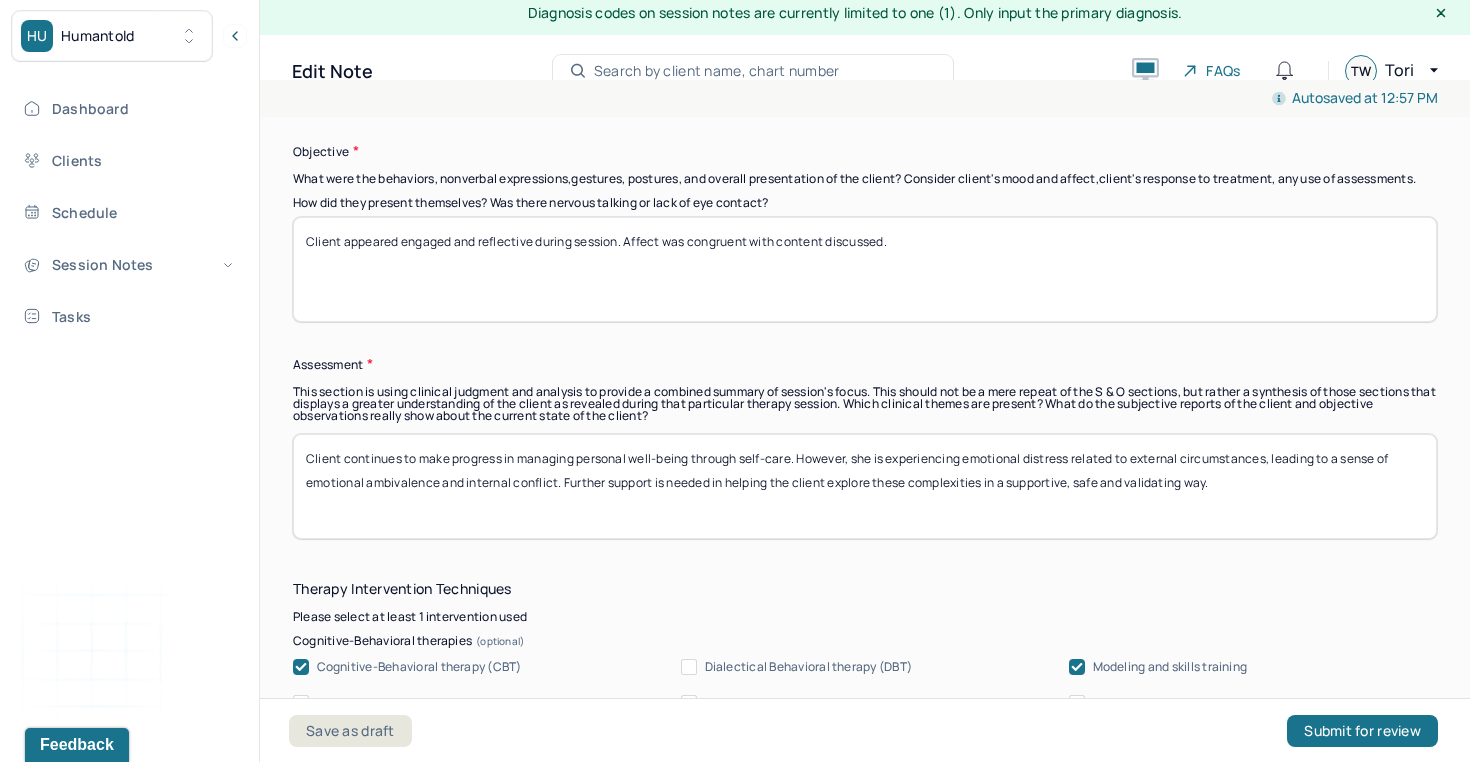 click on "Client continues to make progress in managing personal well-being through self-care. However, she is experiencing emotional distress related to external circumstances, leading to a sense of emotional ambivalence and internal conflict. Further support is needed in helping the client explore these complexities in a supportive, safe and validating way." at bounding box center (865, 486) 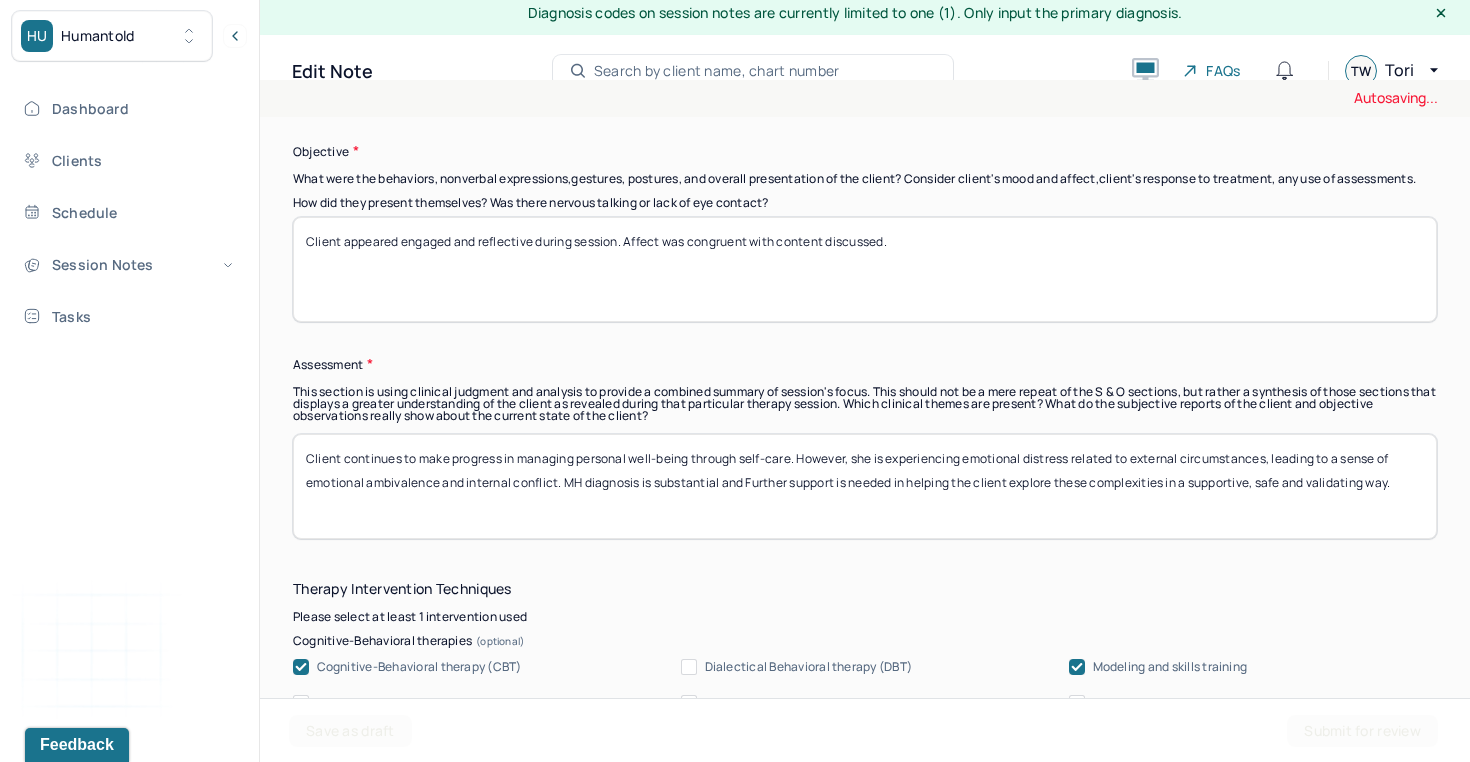 click on "Client continues to make progress in managing personal well-being through self-care. However, she is experiencing emotional distress related to external circumstances, leading to a sense of emotional ambivalence and internal conflict. Further support is needed in helping the client explore these complexities in a supportive, safe and validating way." at bounding box center [865, 486] 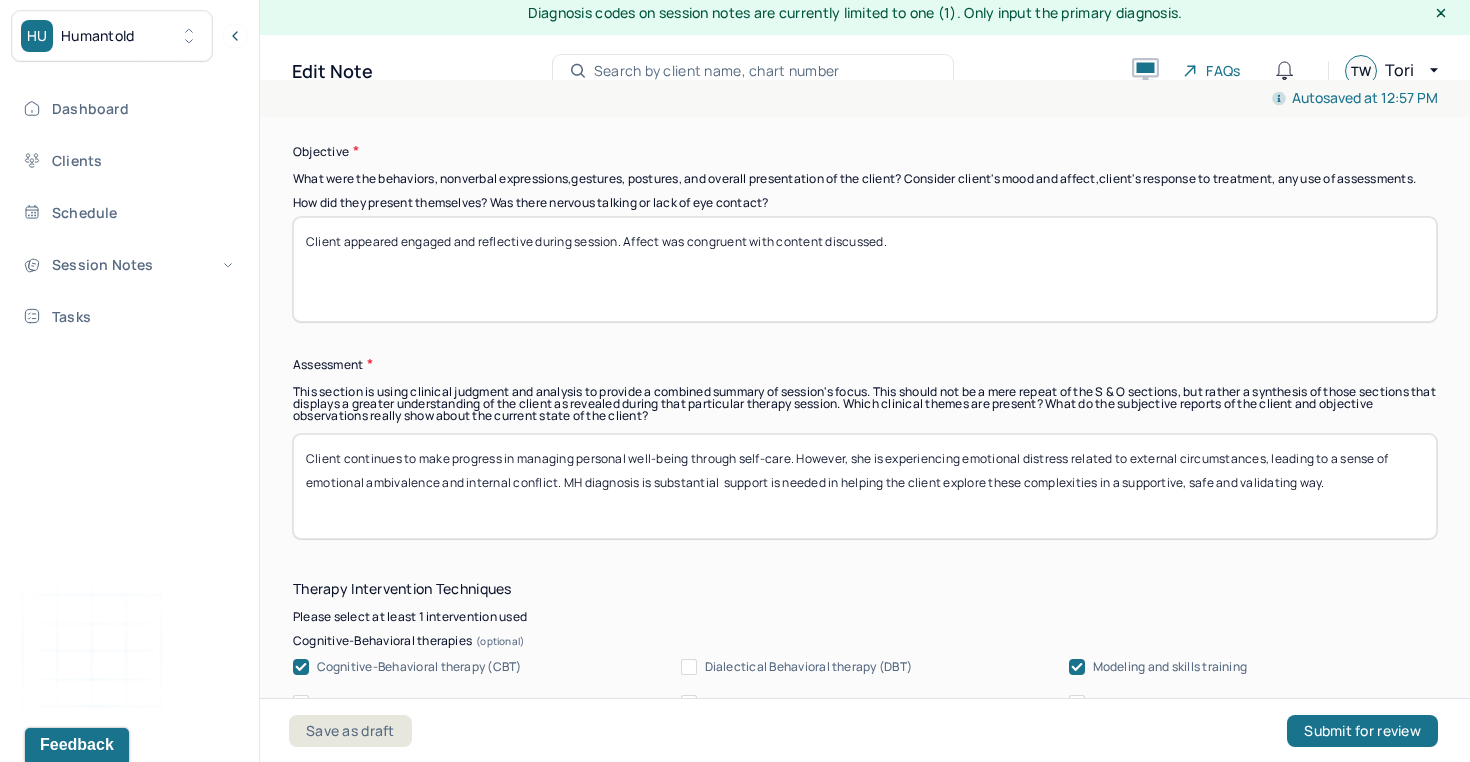 drag, startPoint x: 842, startPoint y: 490, endPoint x: 738, endPoint y: 492, distance: 104.019226 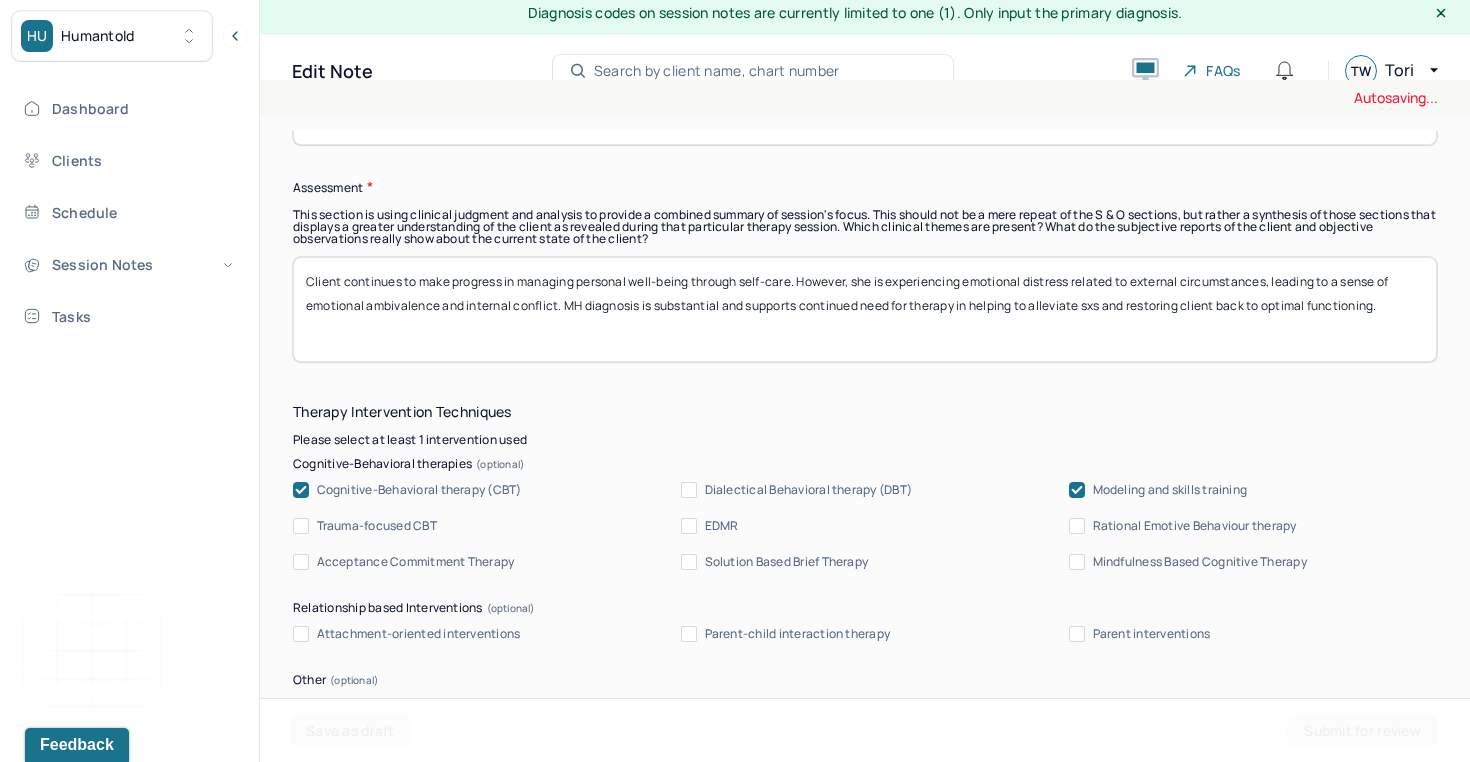 scroll, scrollTop: 1845, scrollLeft: 0, axis: vertical 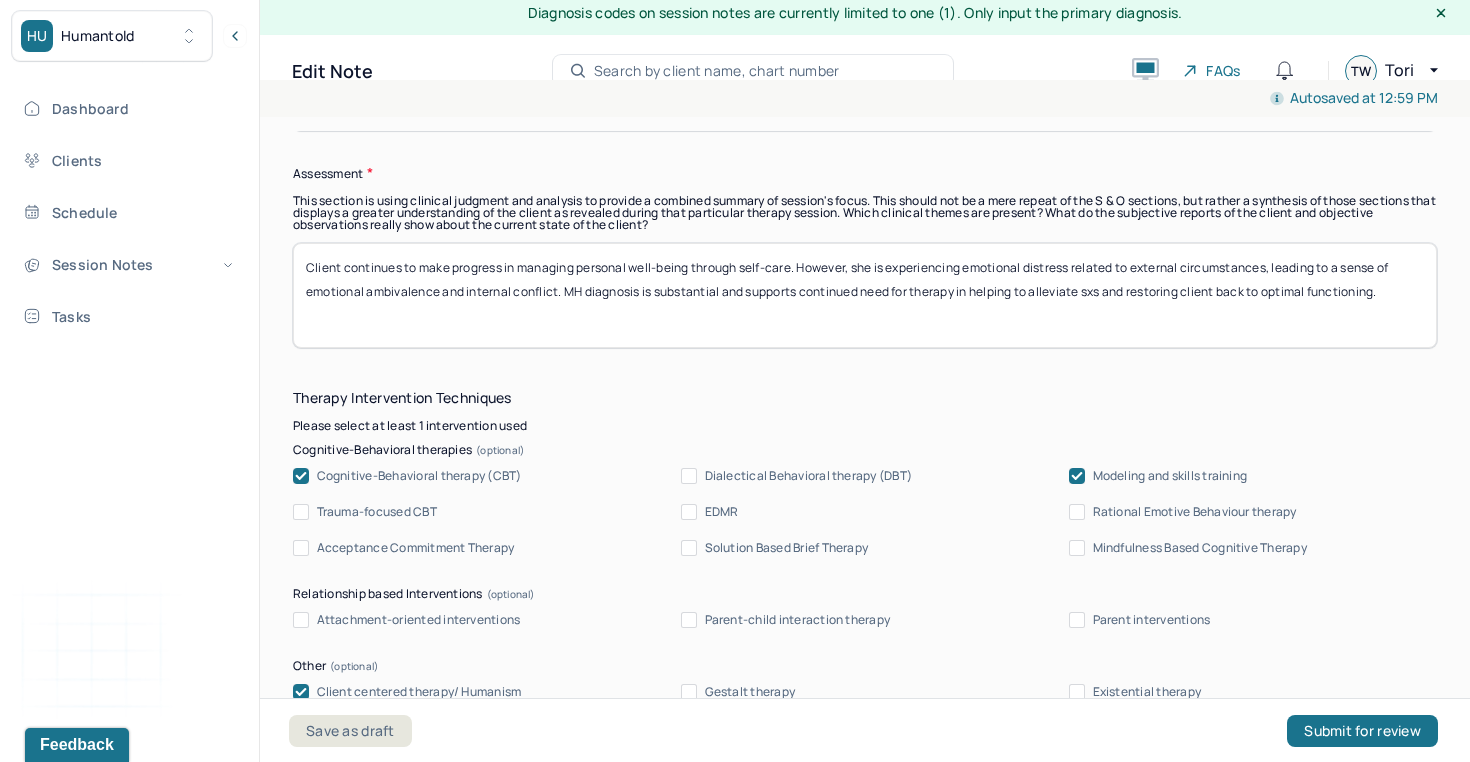 type on "Client continues to make progress in managing personal well-being through self-care. However, she is experiencing emotional distress related to external circumstances, leading to a sense of emotional ambivalence and internal conflict. MH diagnosis is substantial and supports continued need for therapy in helping to alleviate sxs and restoring client back to optimal functioning." 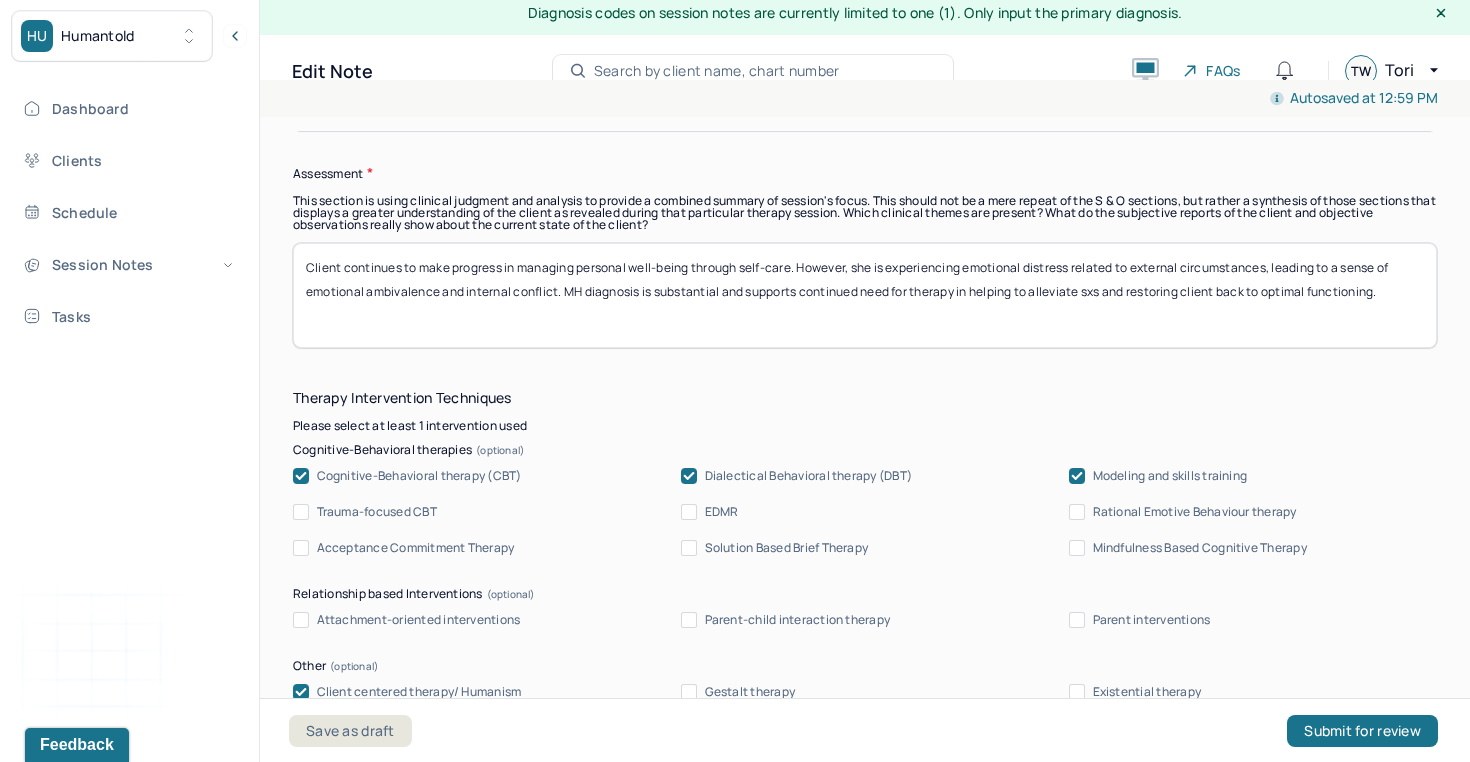 click on "Cognitive-Behavioral therapy (CBT)" at bounding box center (419, 476) 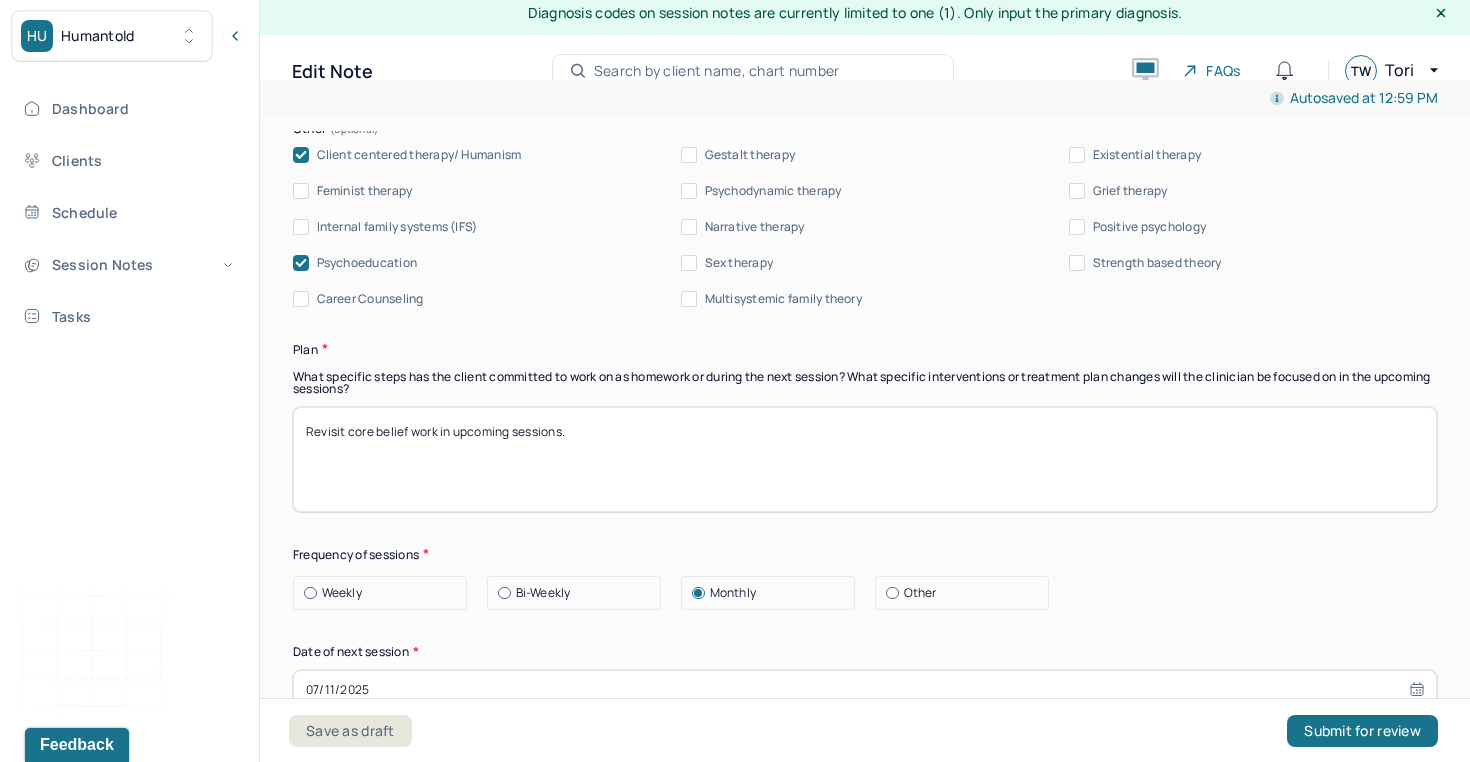 scroll, scrollTop: 2458, scrollLeft: 0, axis: vertical 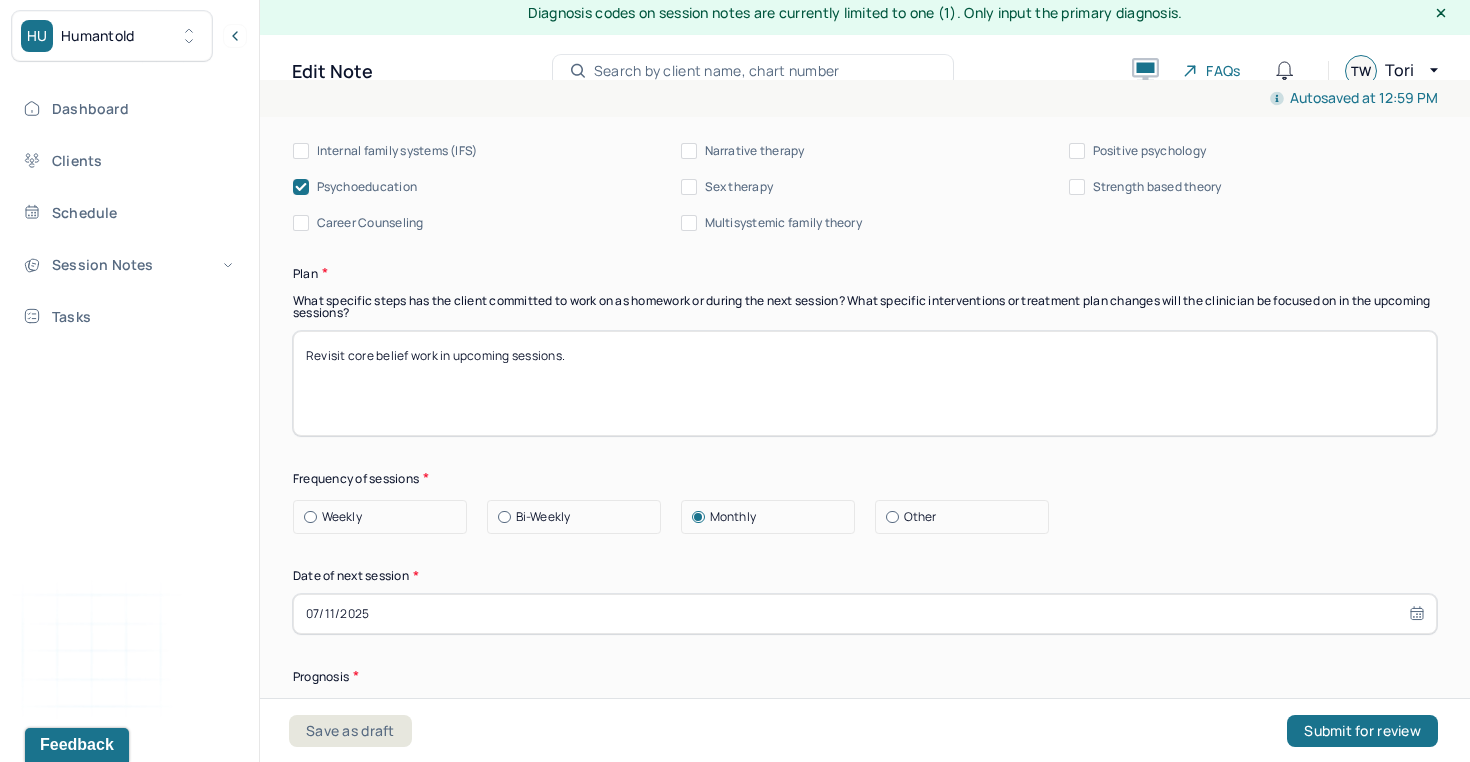 select on "6" 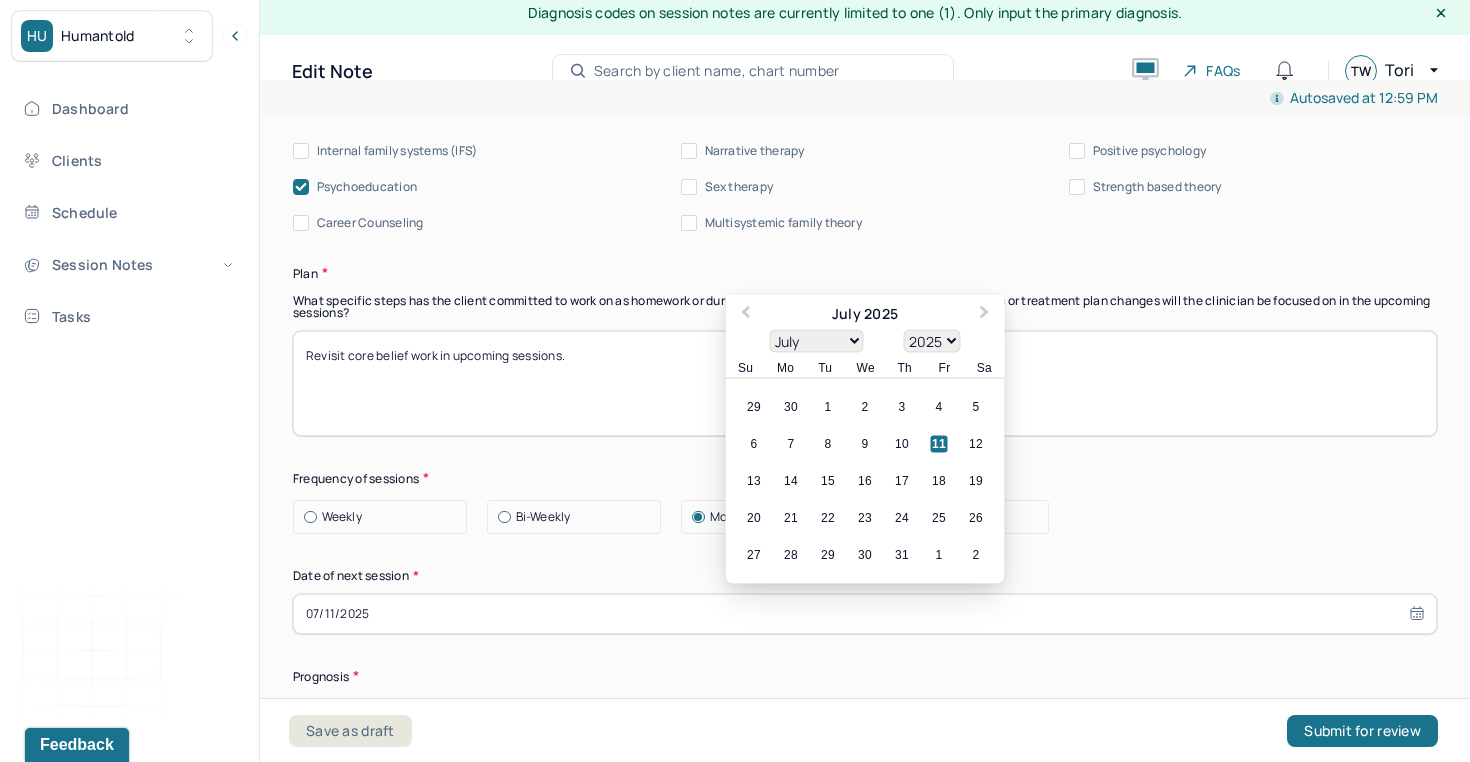 click on "07/11/2025" at bounding box center [865, 614] 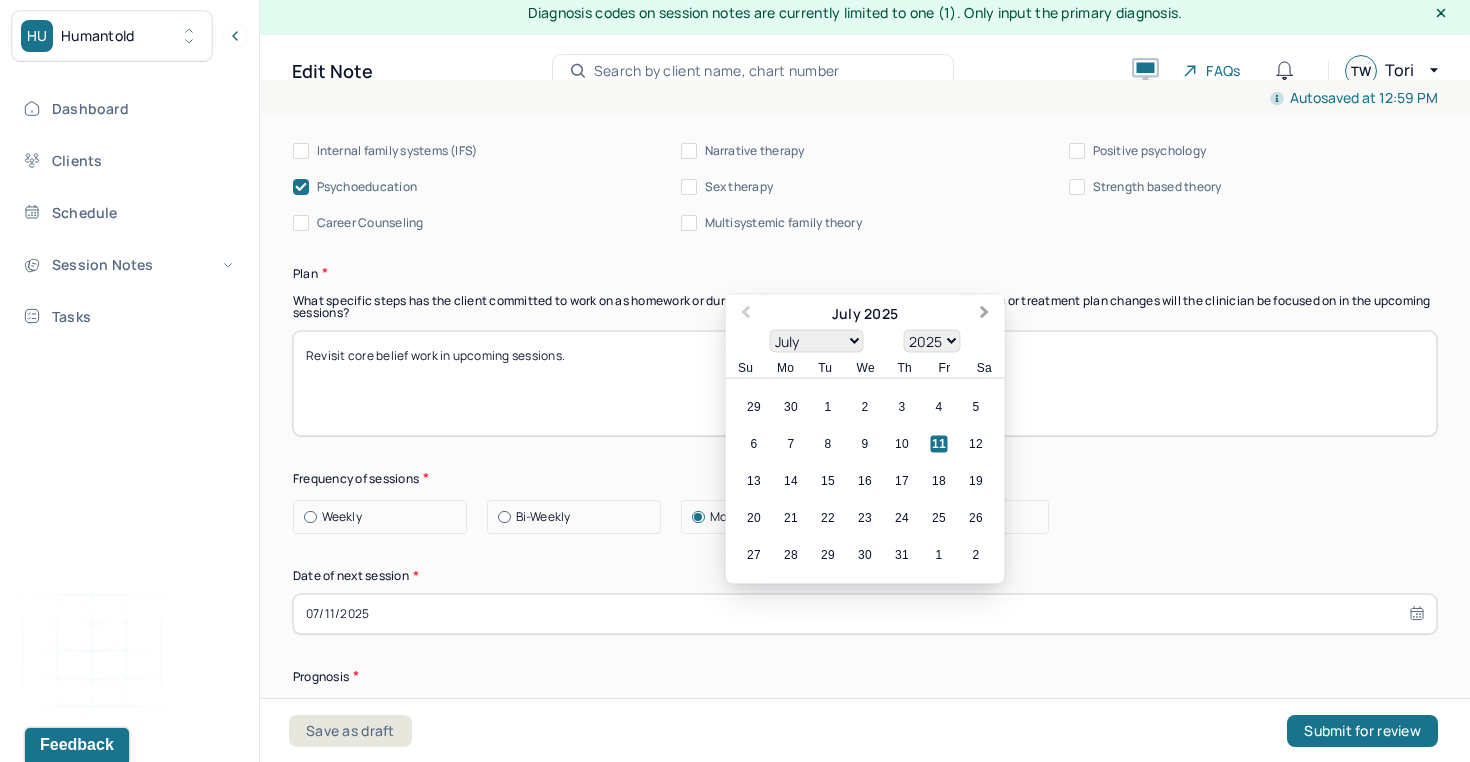 click on "Next Month" at bounding box center [987, 315] 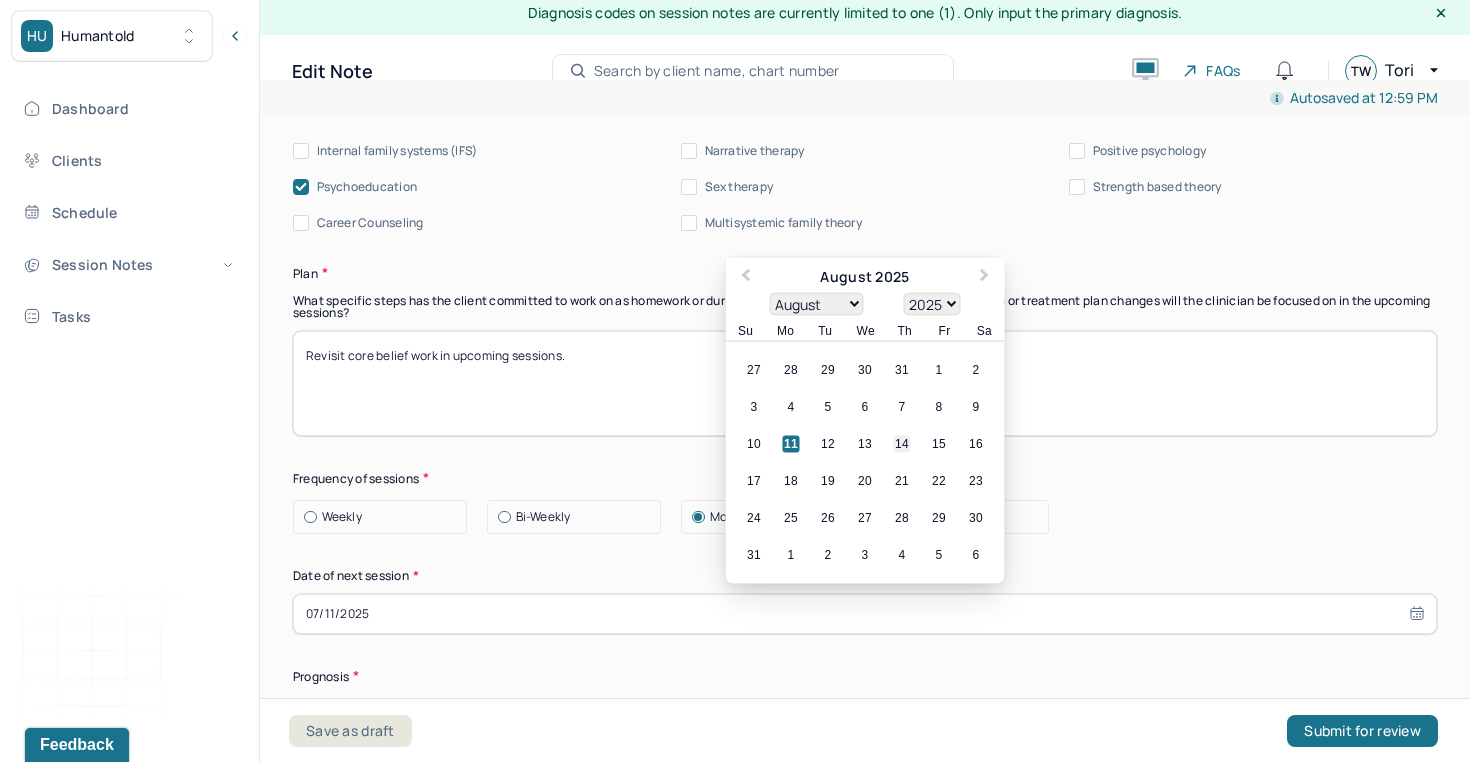 click on "14" at bounding box center (902, 443) 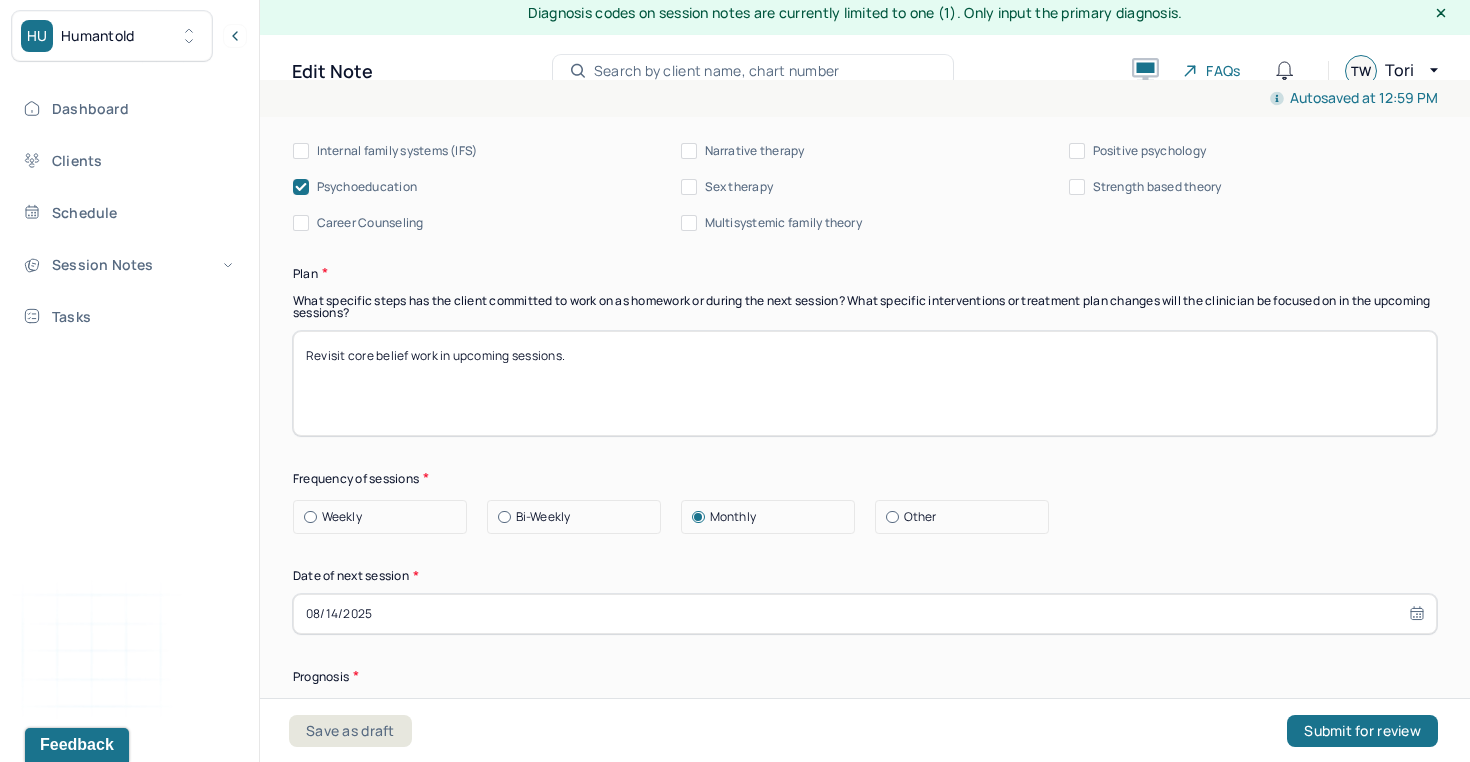 select on "7" 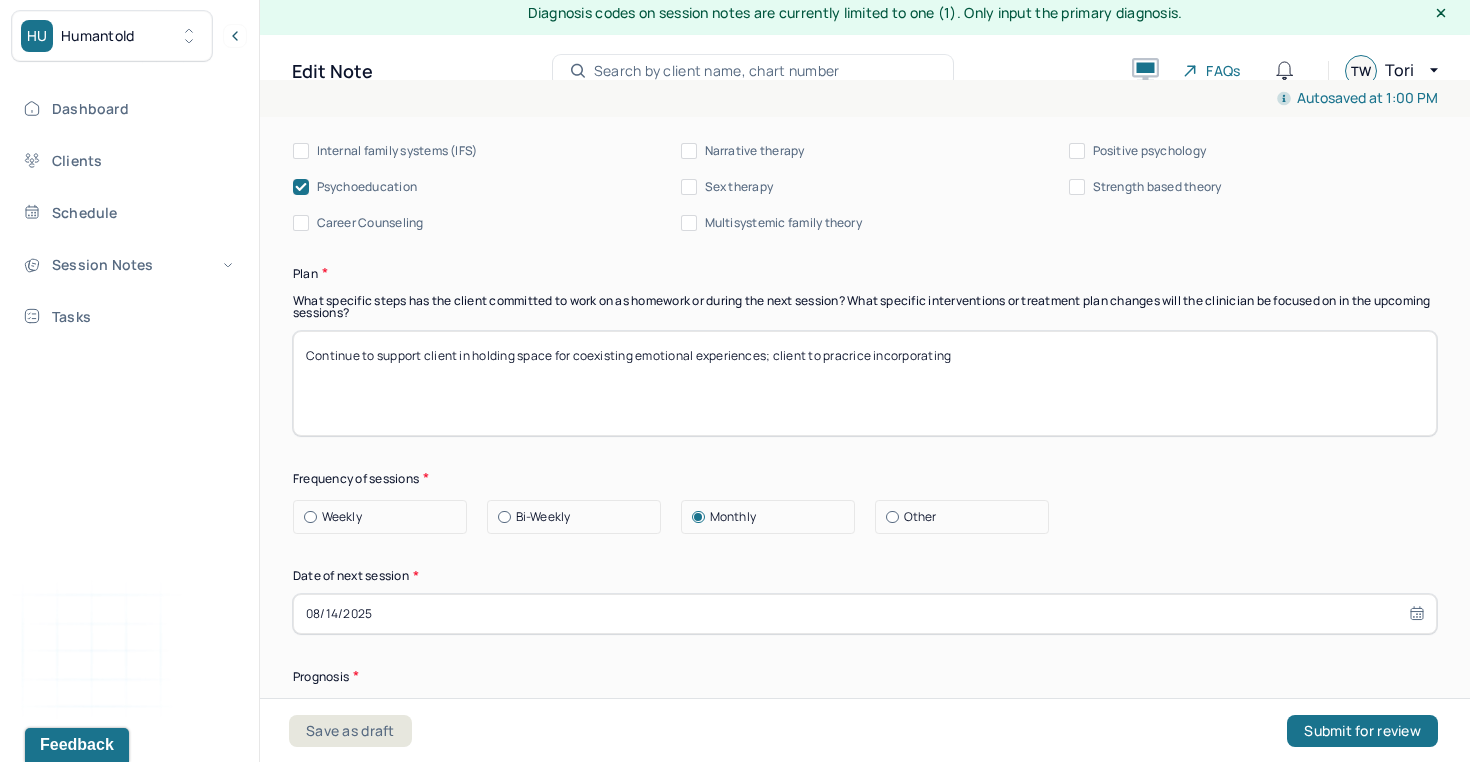 click on "Continue to support client in holding space for coexisting emotional experiences; client to pracrice incoporating" at bounding box center [865, 383] 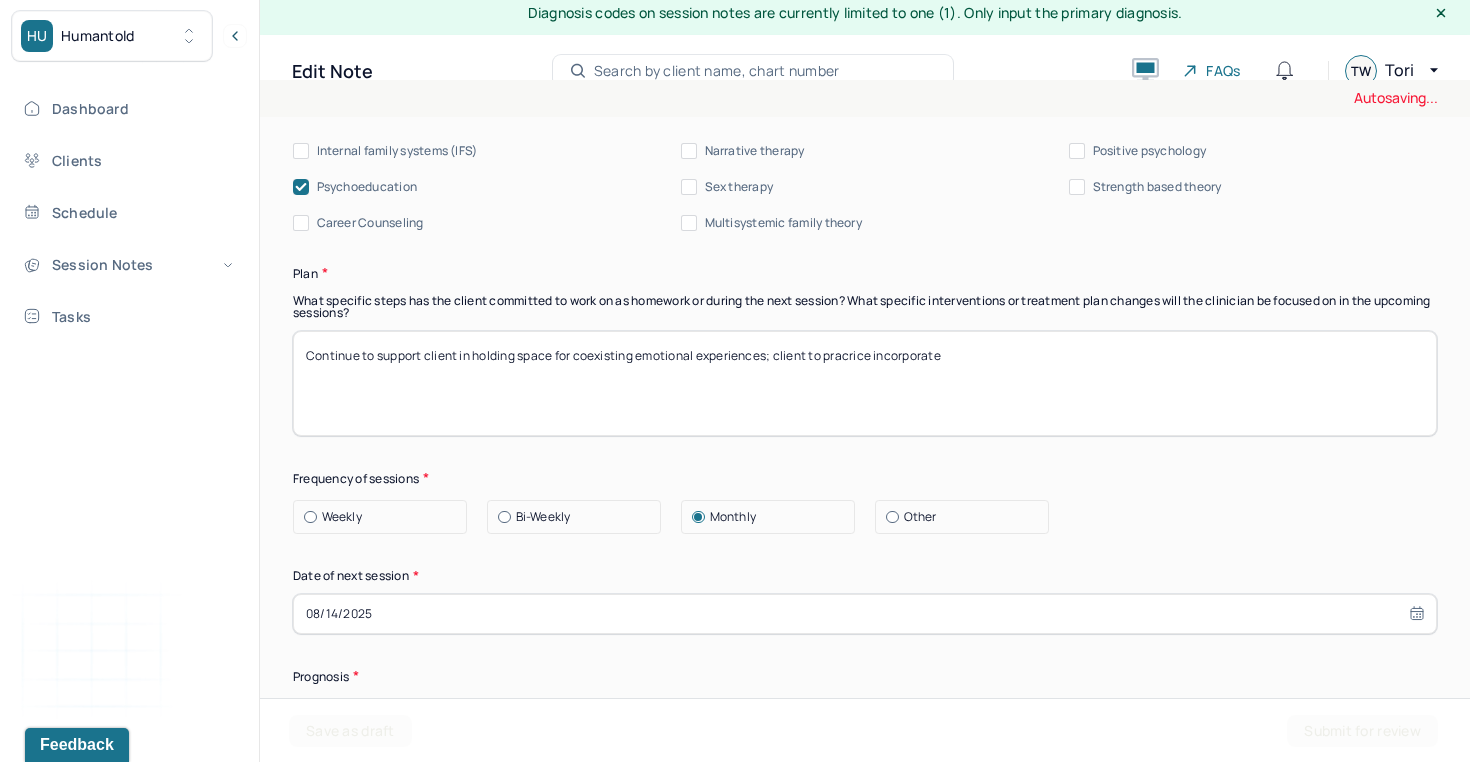 click on "Continue to support client in holding space for coexisting emotional experiences; client to pracrice incorporating" at bounding box center (865, 383) 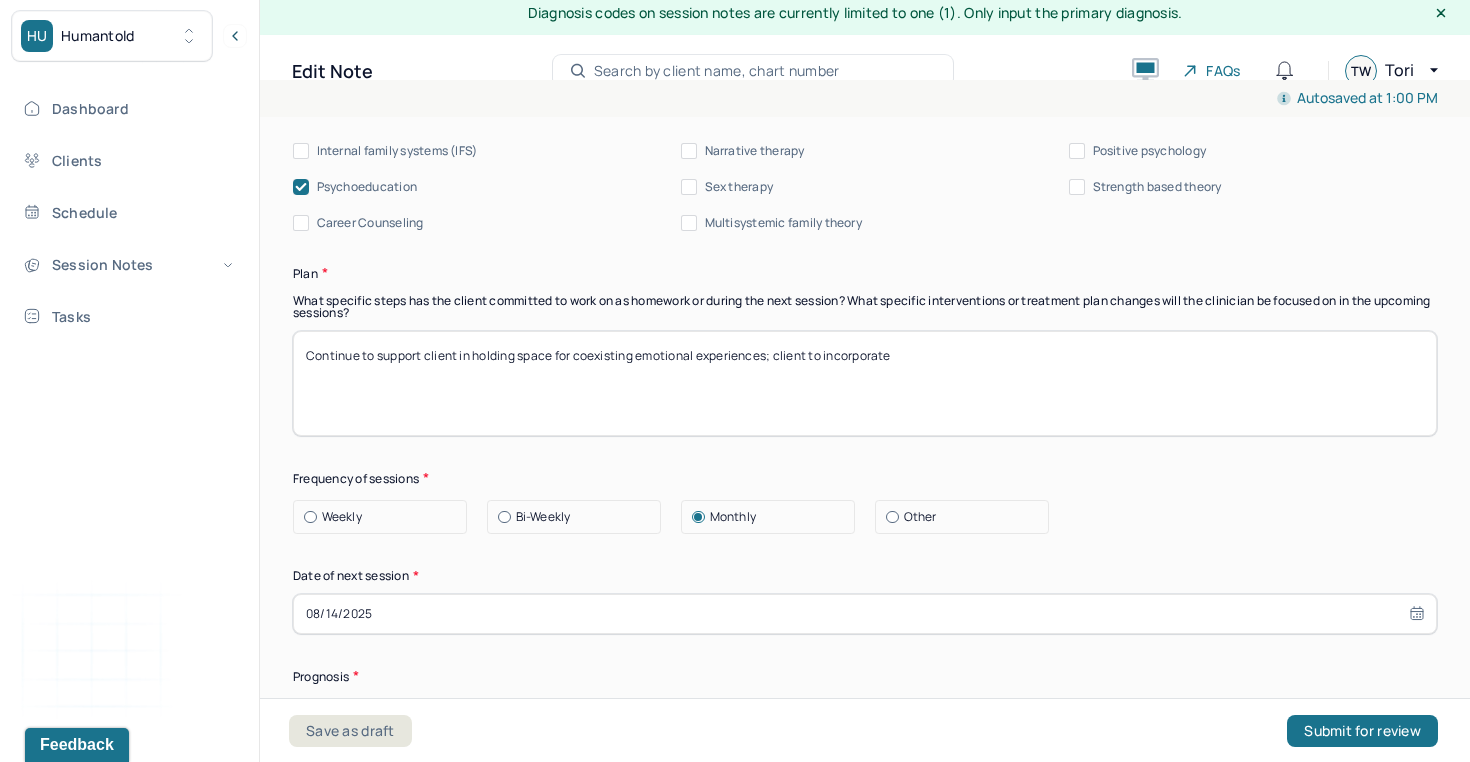 click on "Continue to support client in holding space for coexisting emotional experiences; client t incorporate" at bounding box center [865, 383] 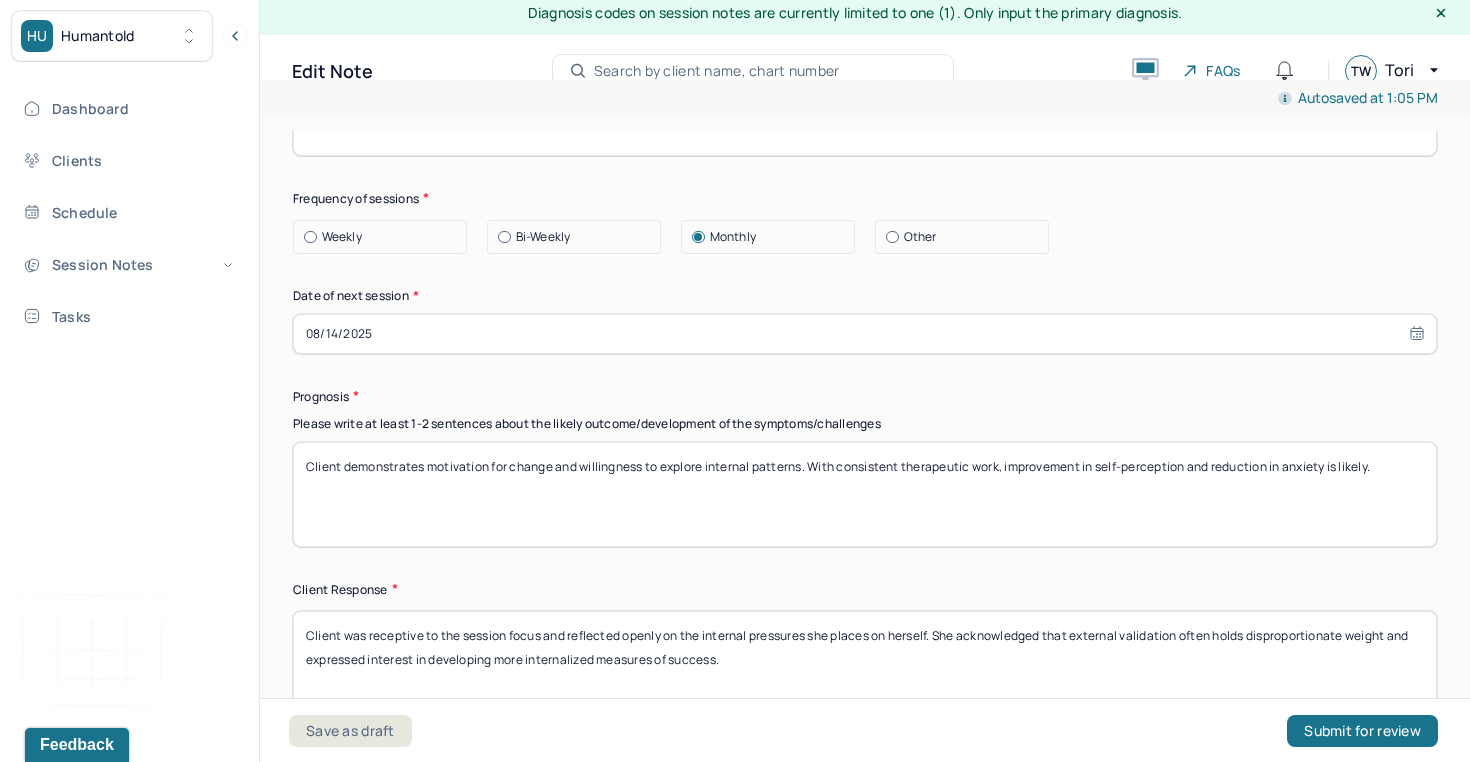 scroll, scrollTop: 2743, scrollLeft: 0, axis: vertical 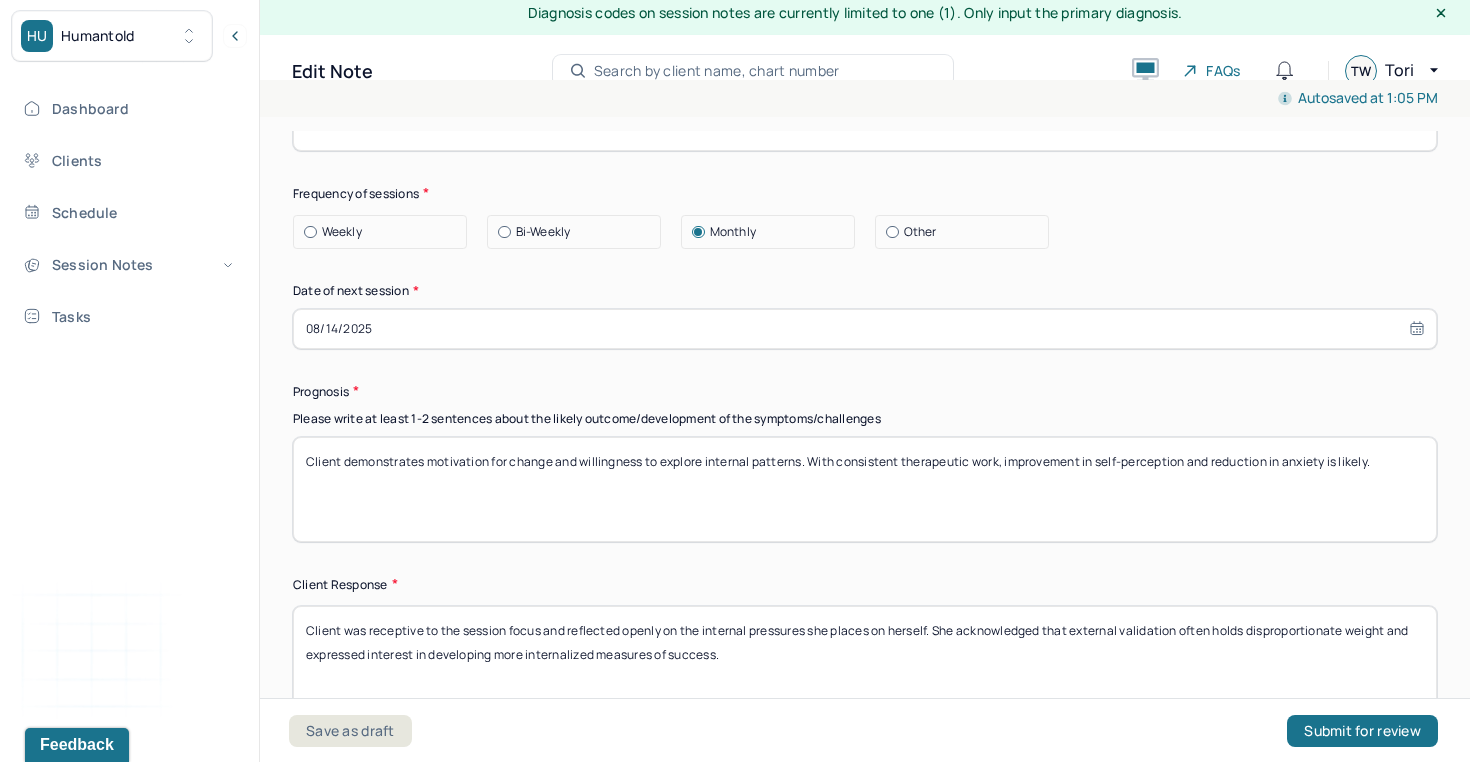 type on "Continue to support client in holding space for coexisting emotional experiences; client to incorporate emotion regulation tools, and boundary-setting around news and media consumption." 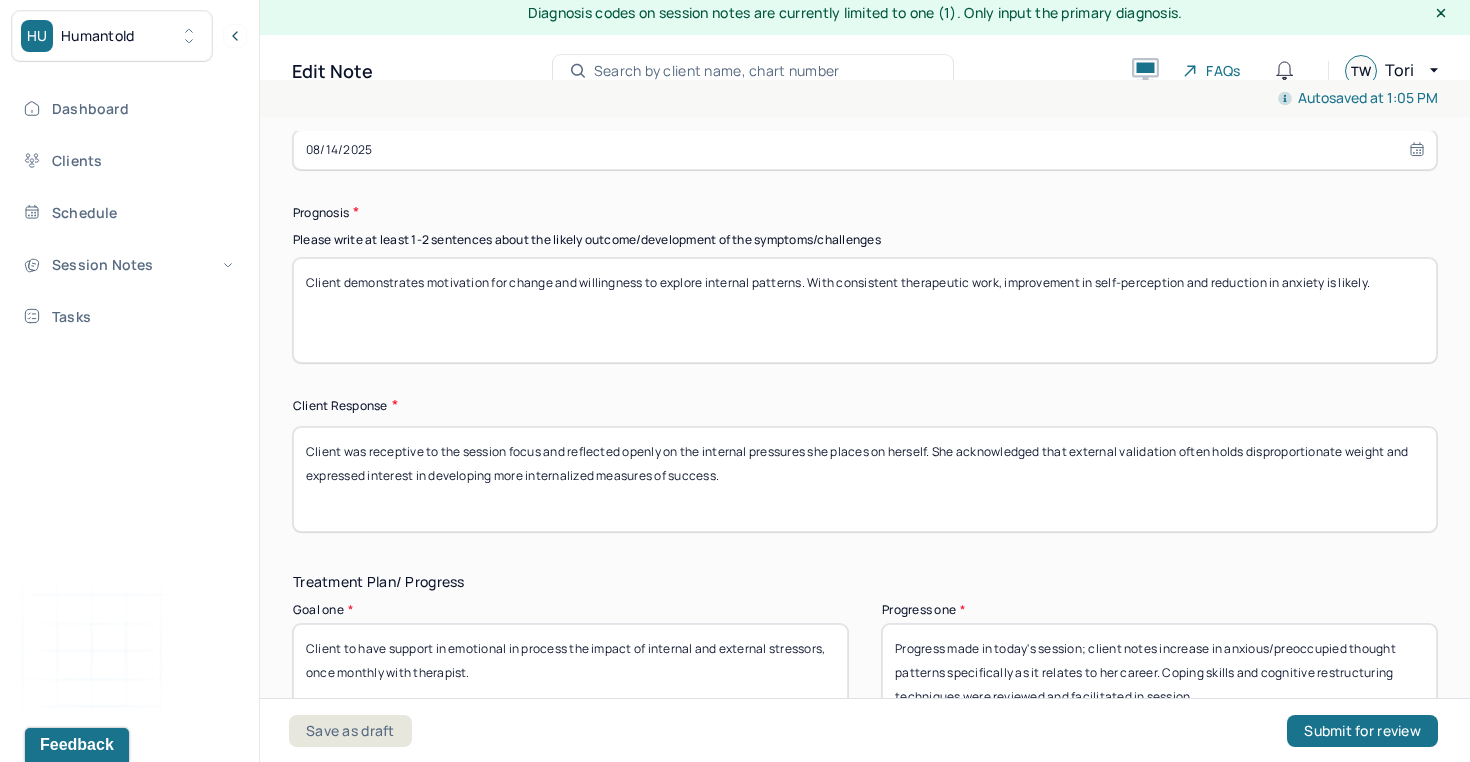 scroll, scrollTop: 2937, scrollLeft: 0, axis: vertical 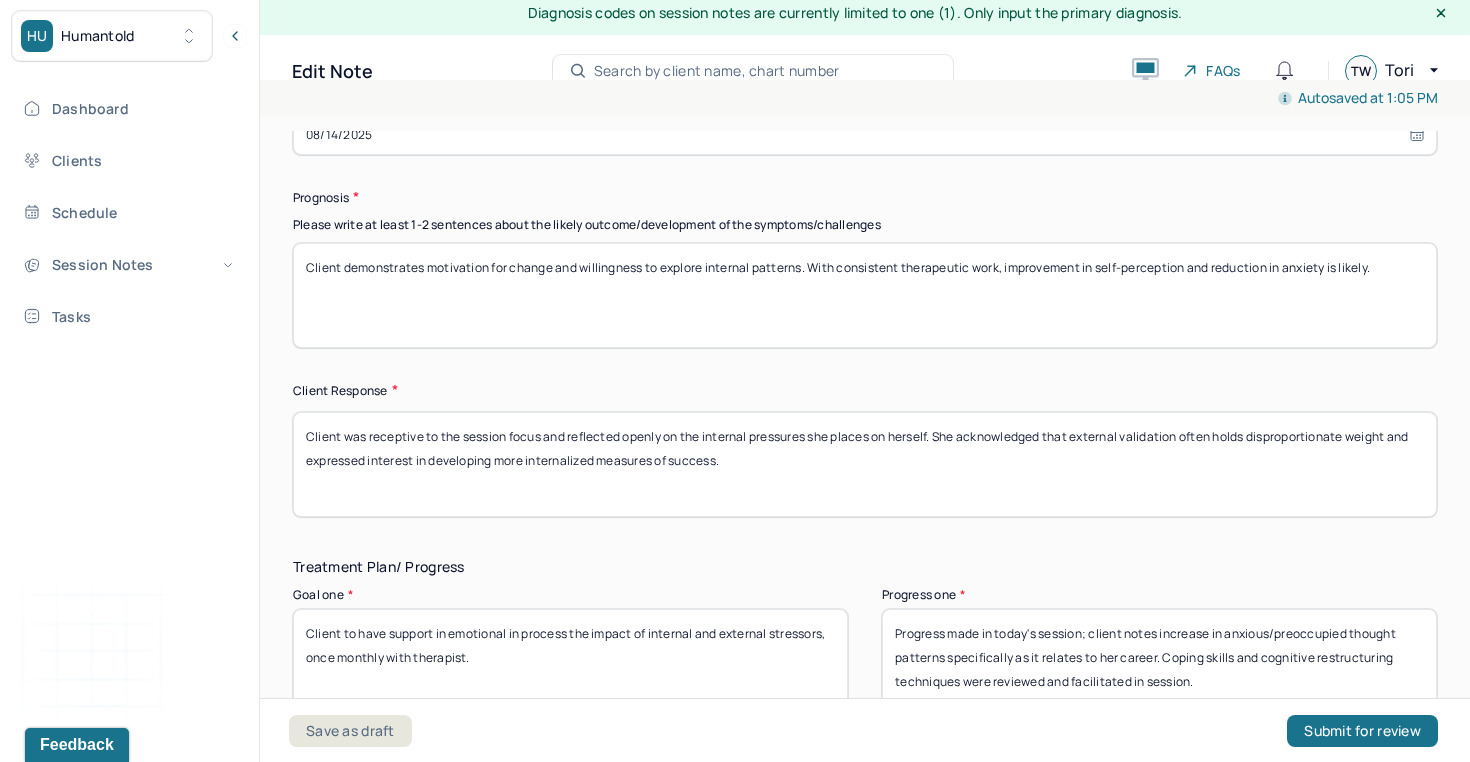 drag, startPoint x: 1401, startPoint y: 277, endPoint x: 284, endPoint y: 266, distance: 1117.0542 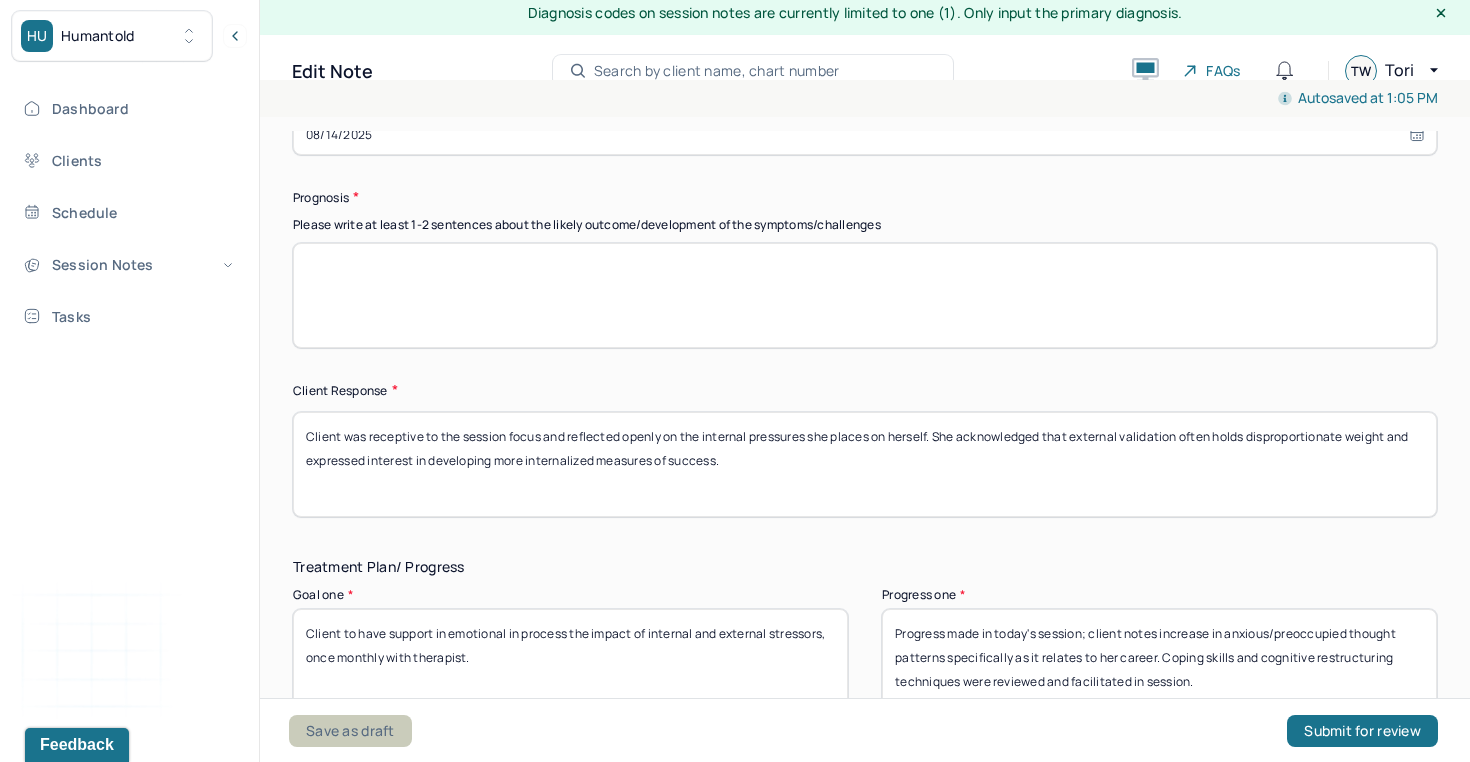 type 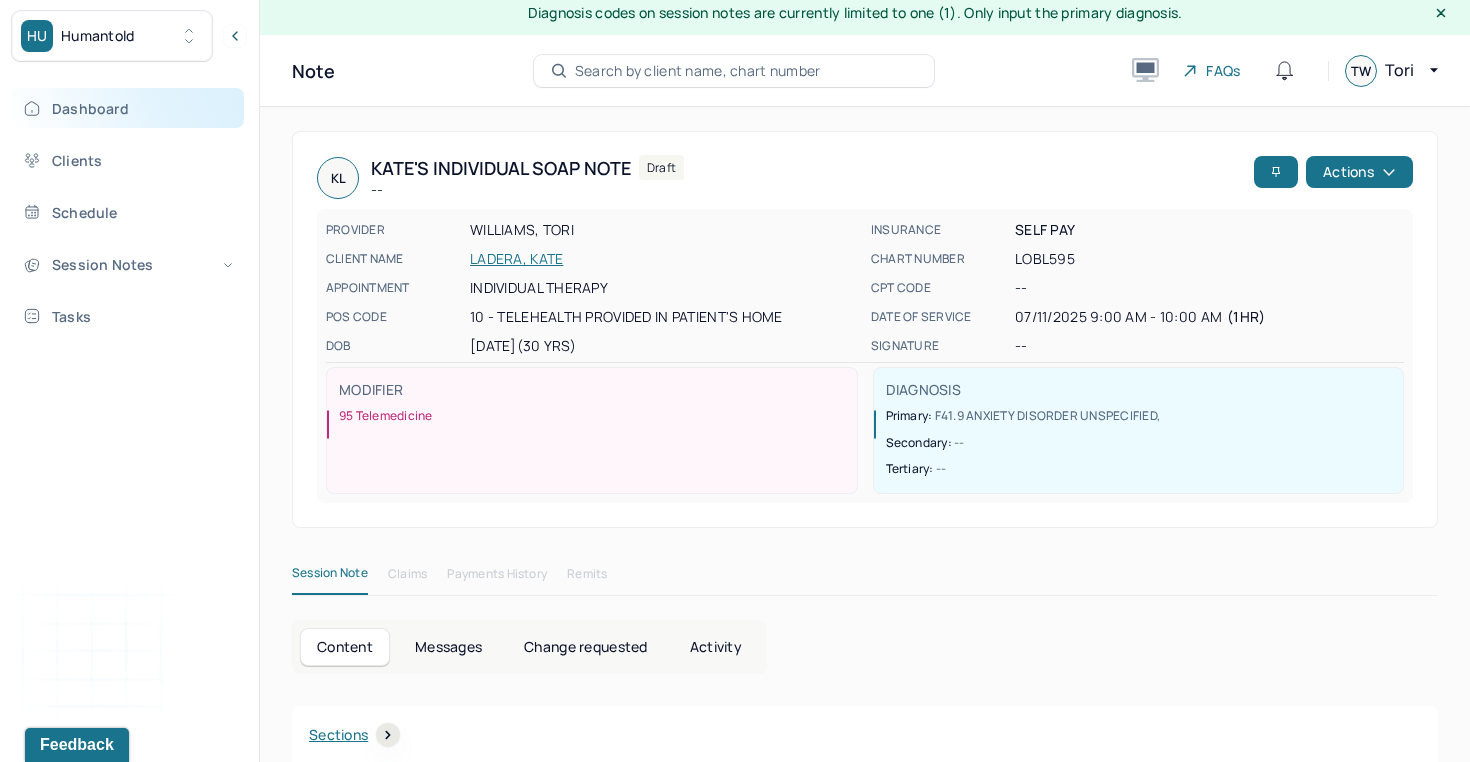 click on "Dashboard" at bounding box center (128, 108) 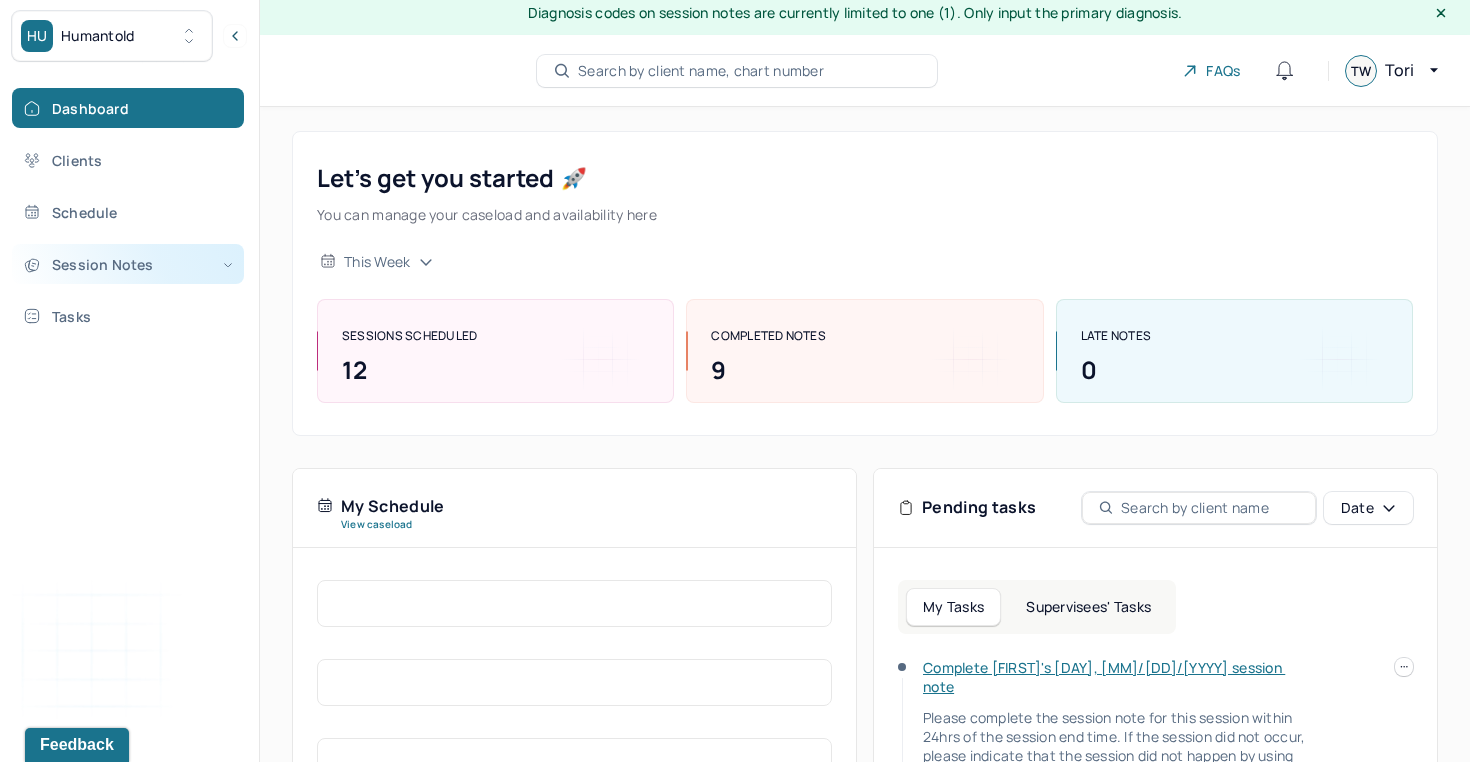 click on "Session Notes" at bounding box center (128, 264) 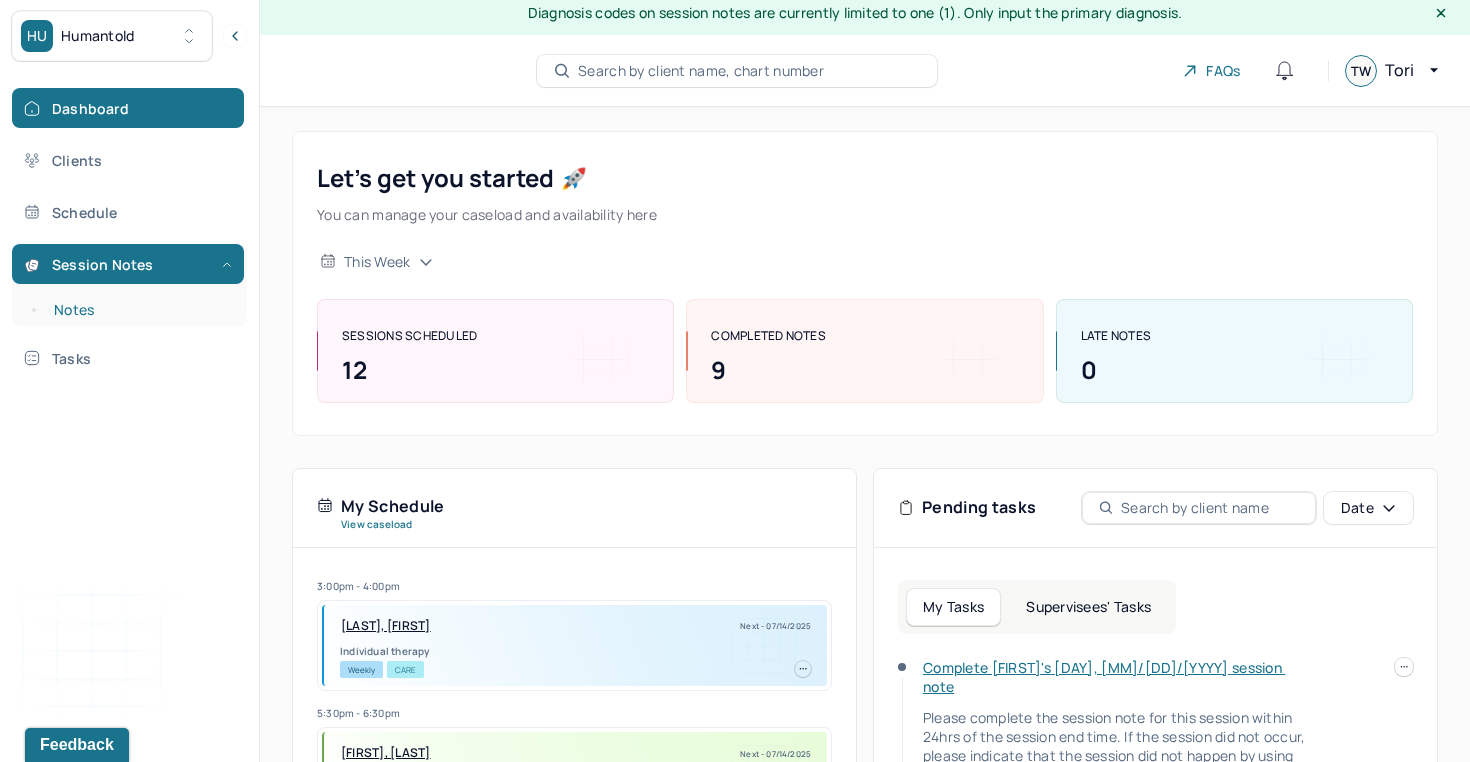 click on "Notes" at bounding box center [139, 310] 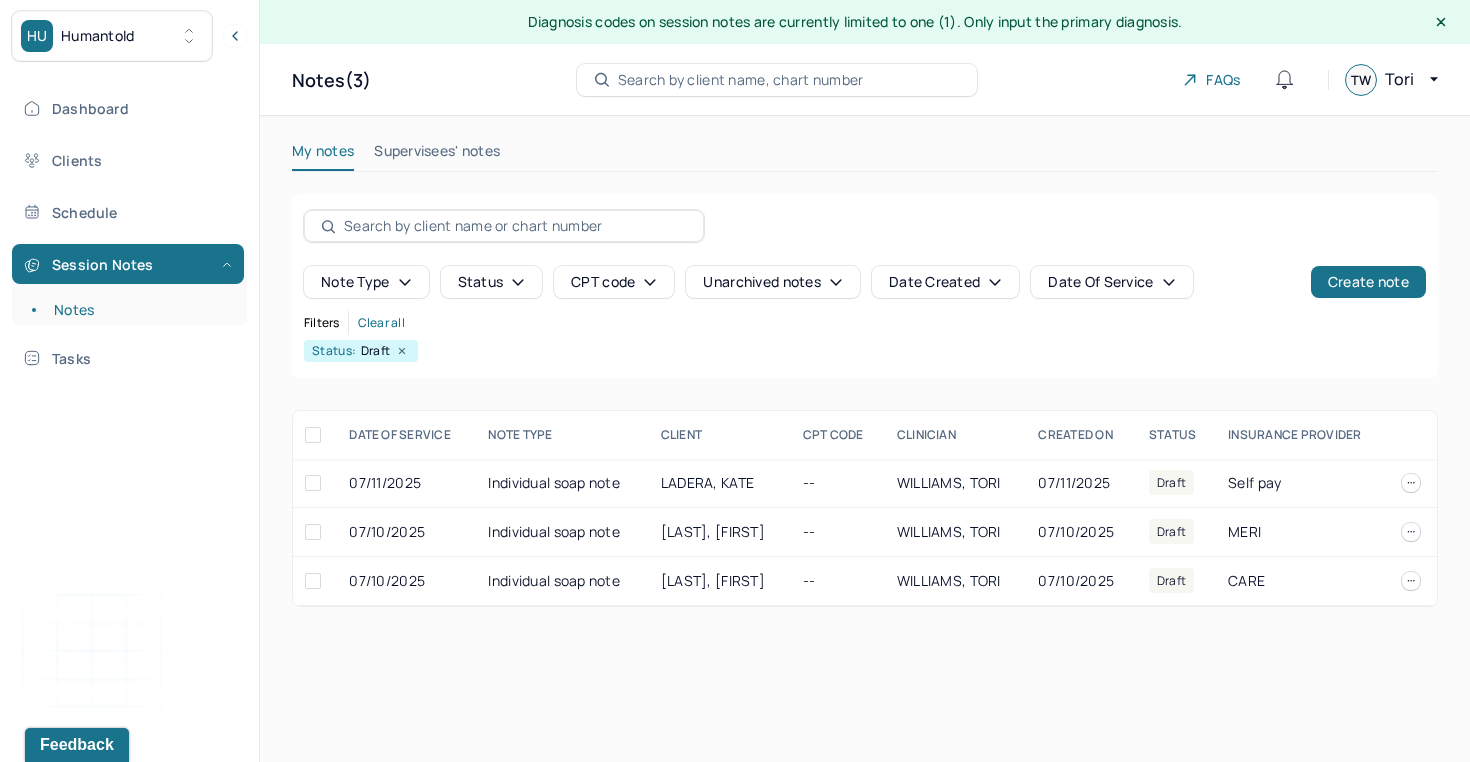 scroll, scrollTop: 0, scrollLeft: 0, axis: both 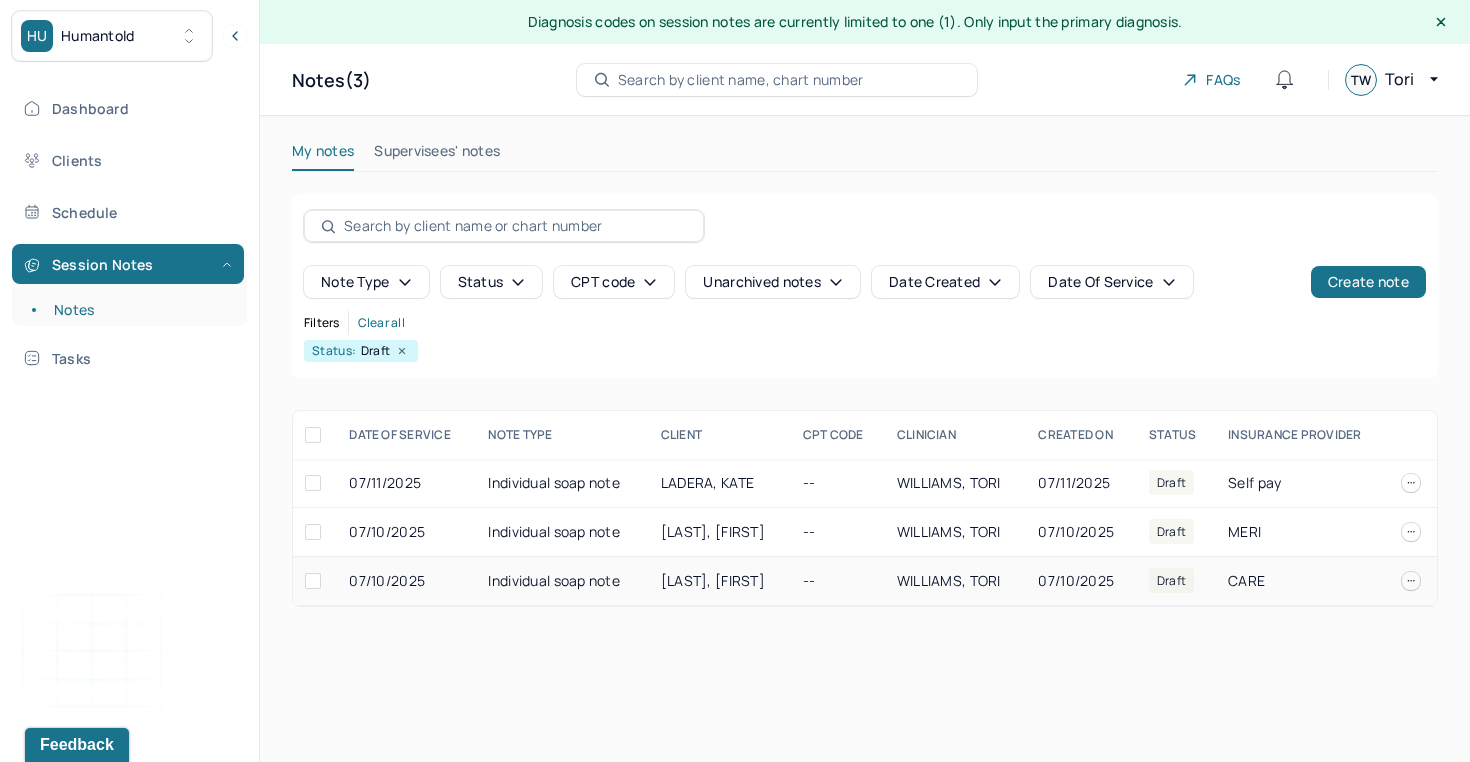 click on "[LAST], [FIRST]" at bounding box center (713, 580) 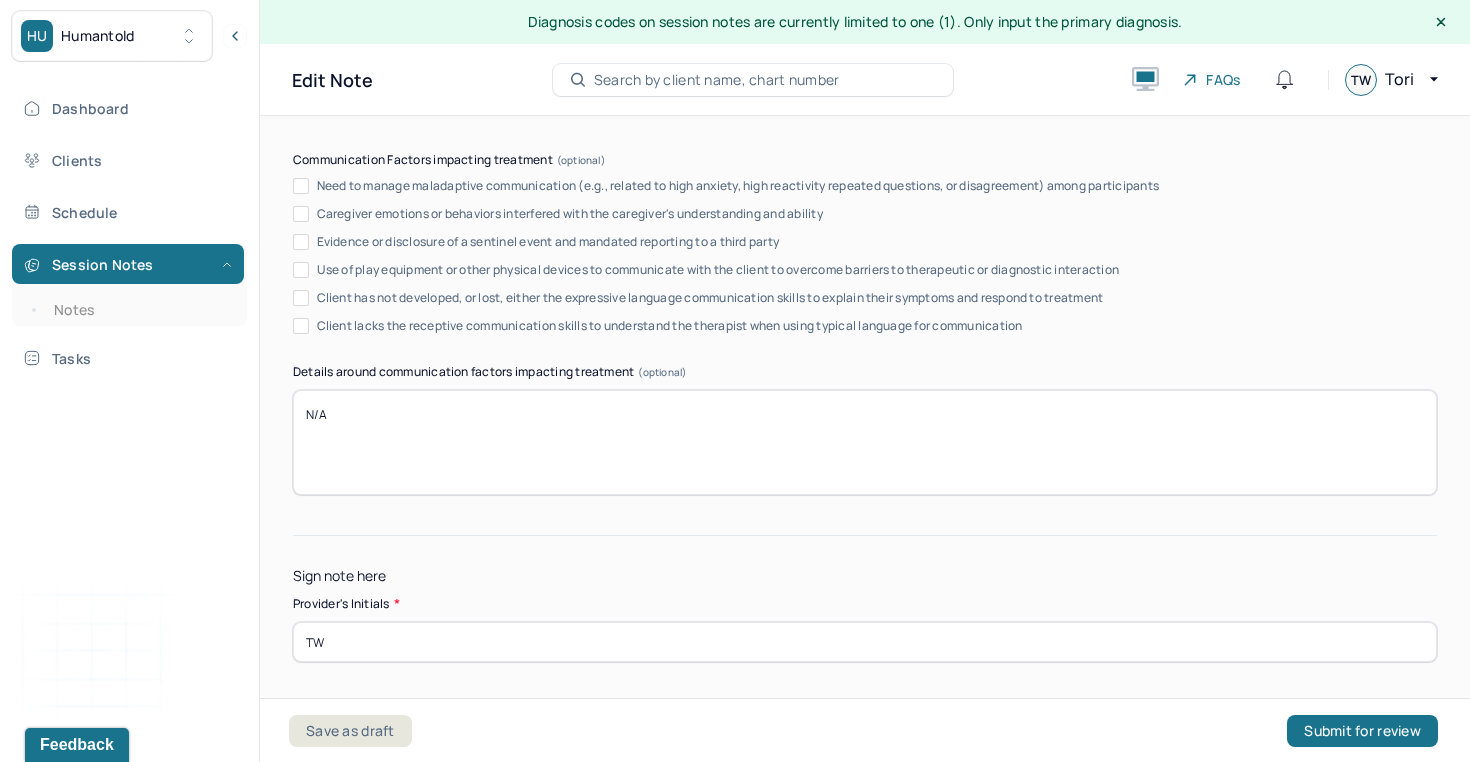 scroll, scrollTop: 3897, scrollLeft: 0, axis: vertical 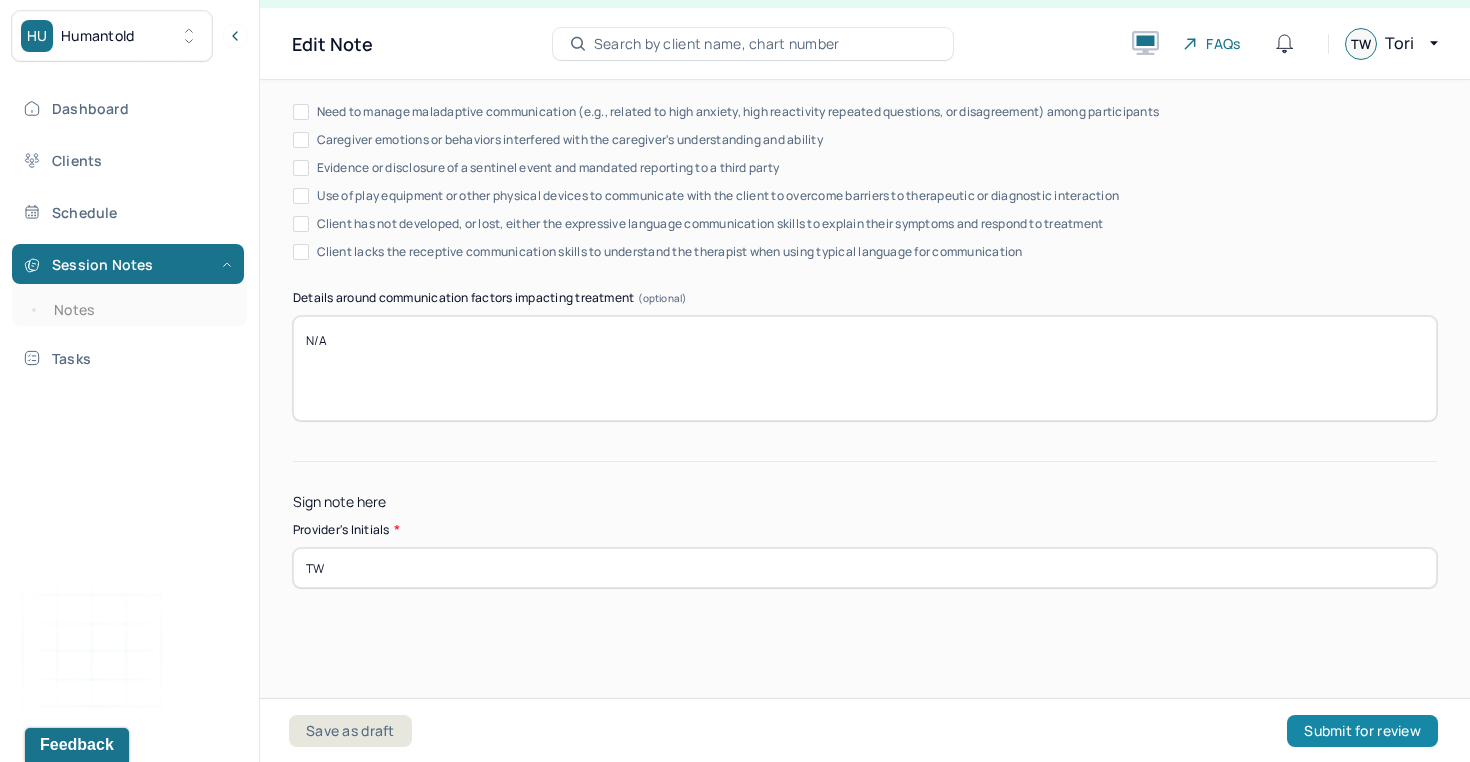 click on "Submit for review" at bounding box center [1362, 731] 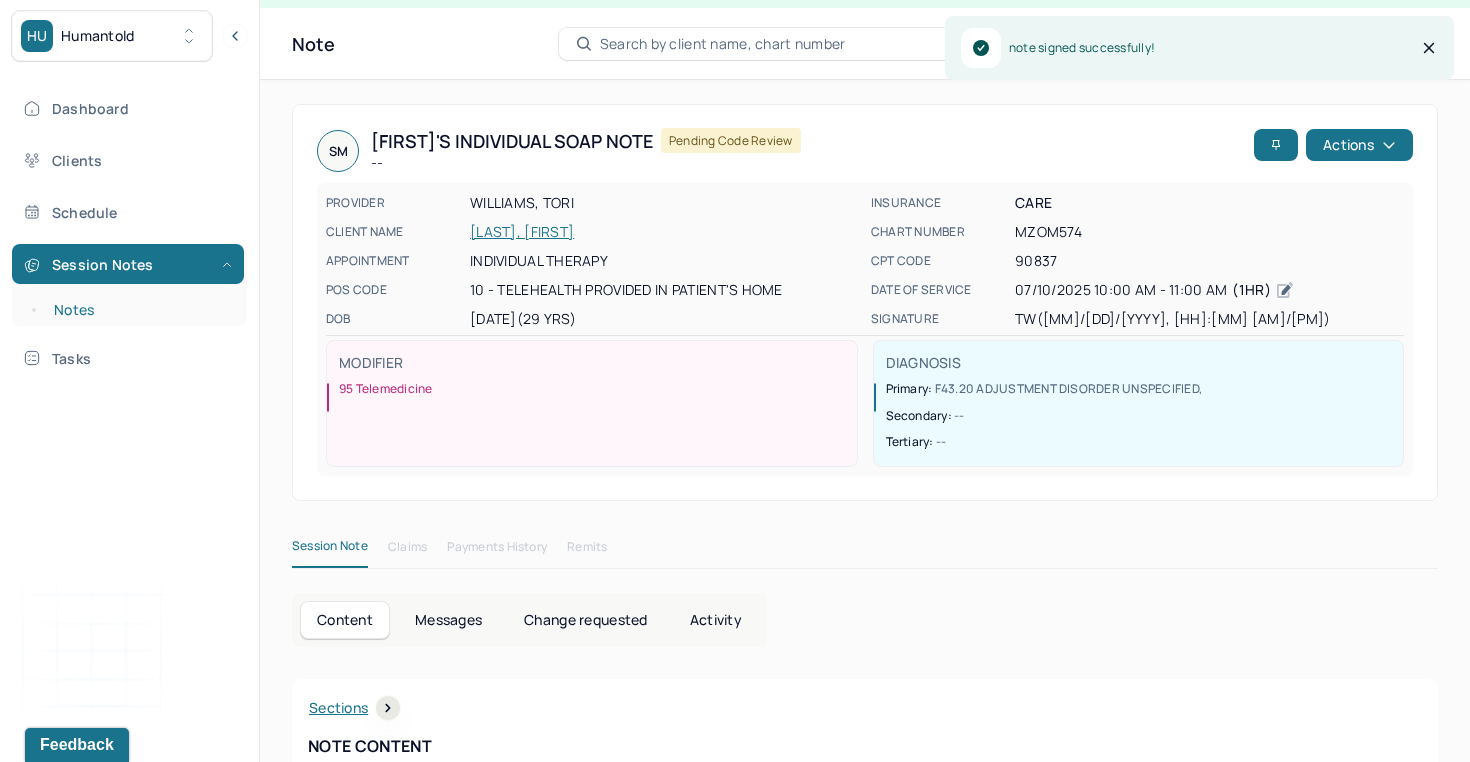 click on "Notes" at bounding box center [139, 310] 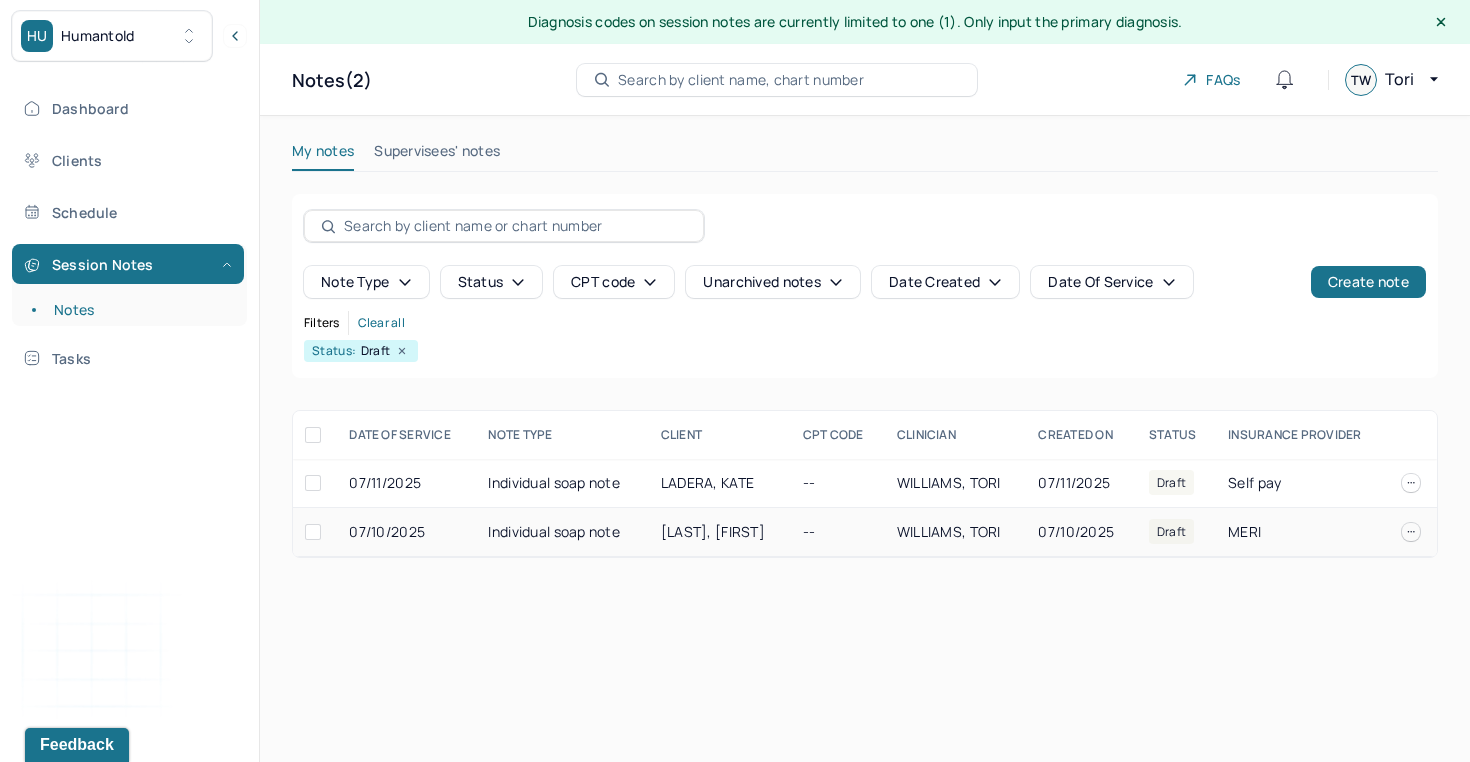 click on "[LAST], [FIRST]" at bounding box center [720, 532] 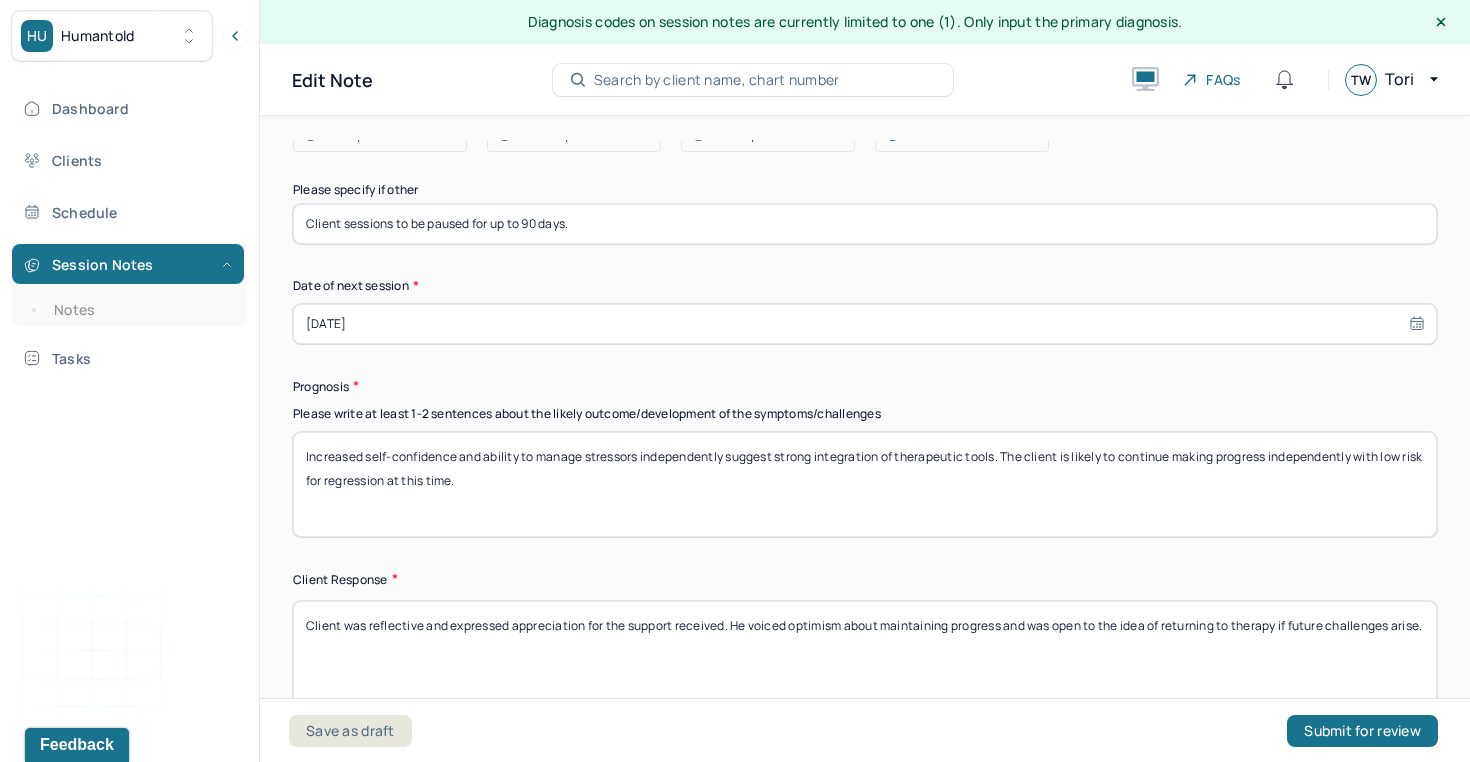 scroll, scrollTop: 2921, scrollLeft: 0, axis: vertical 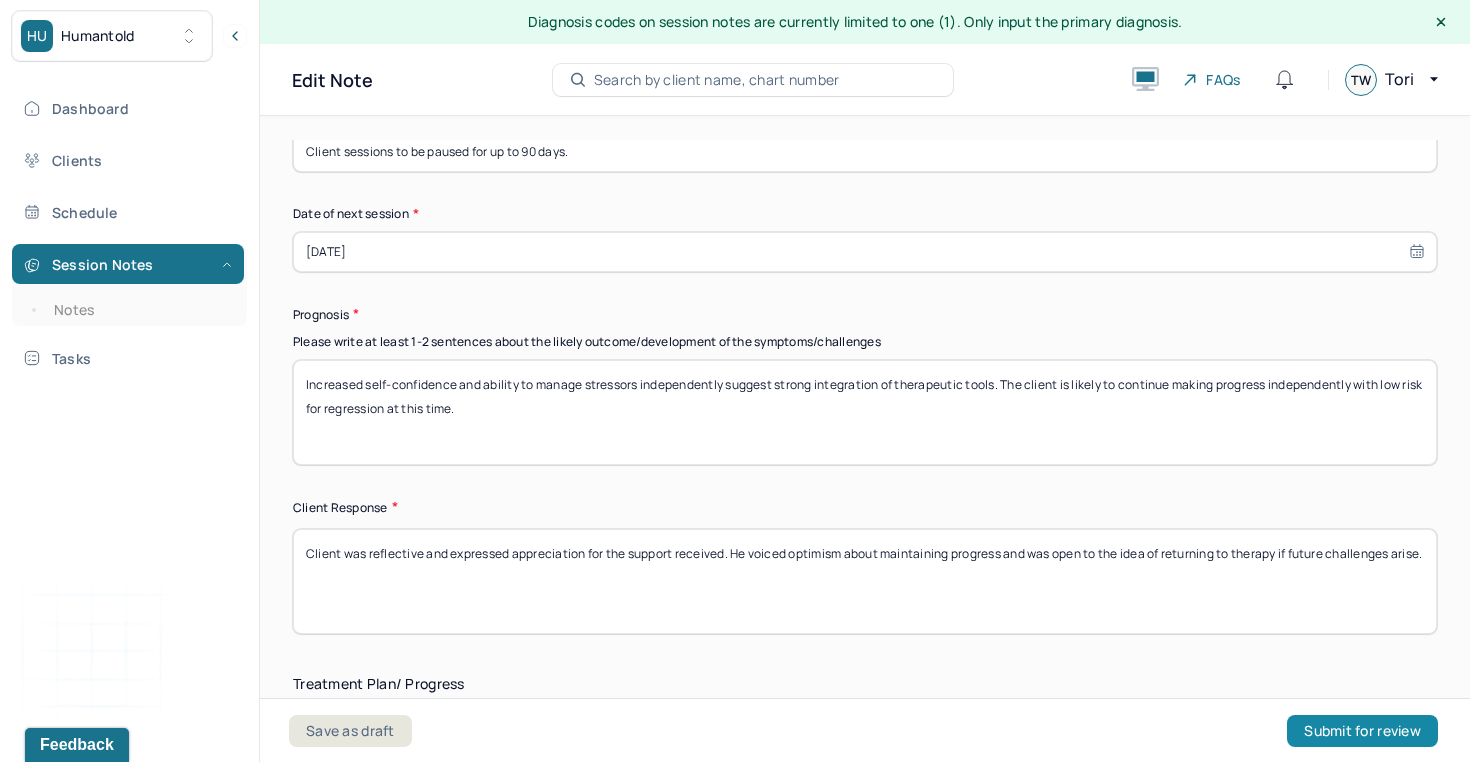click on "Submit for review" at bounding box center (1362, 731) 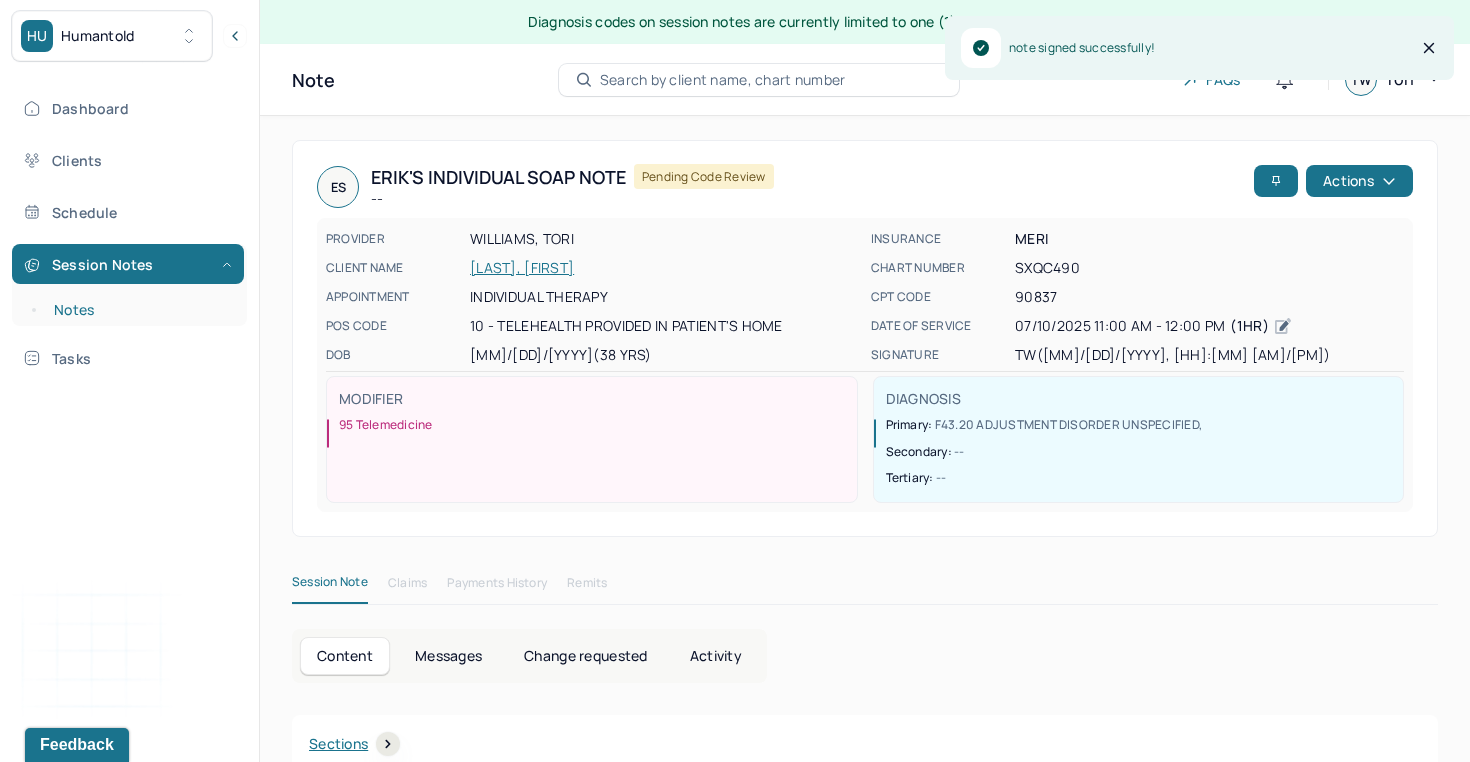 click on "Notes" at bounding box center [139, 310] 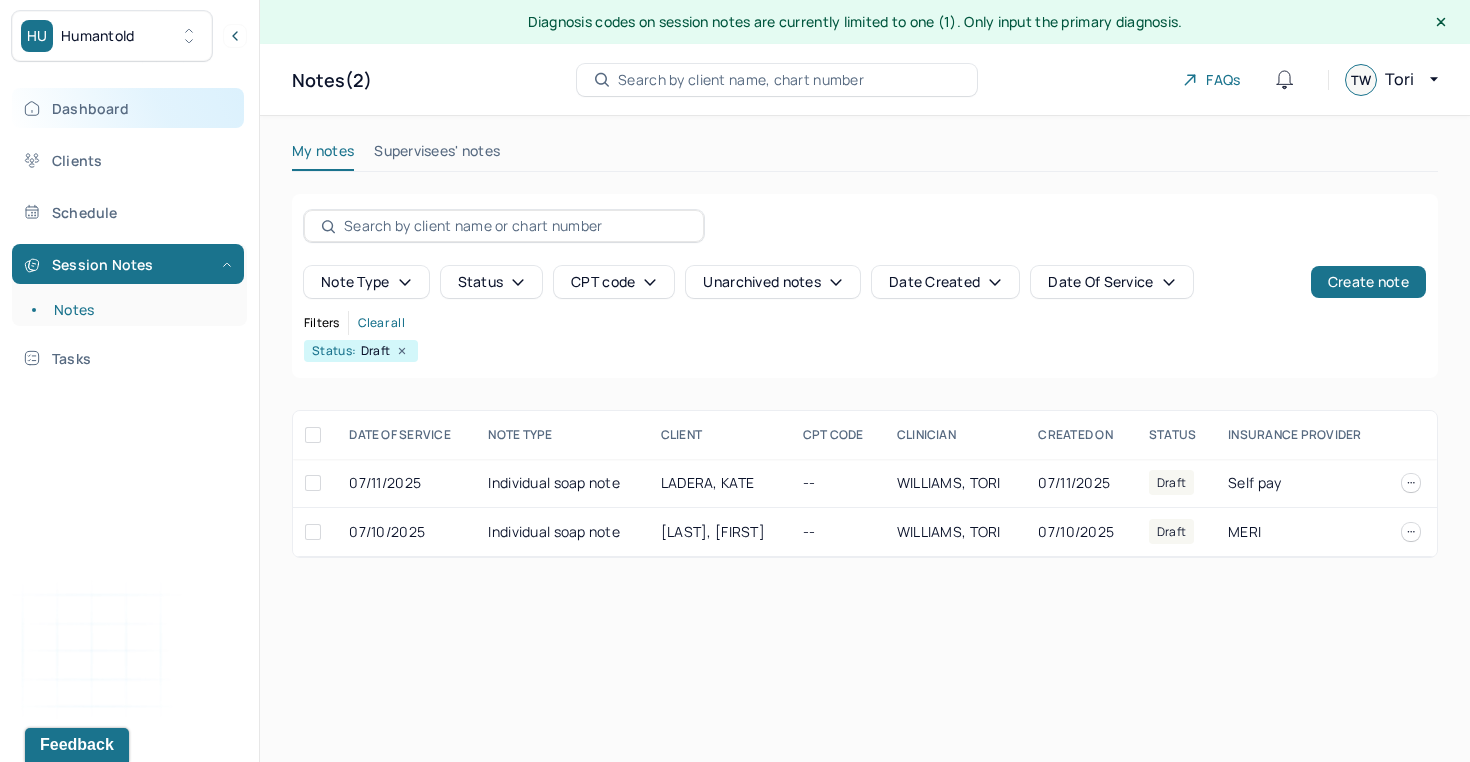 click on "Dashboard" at bounding box center [128, 108] 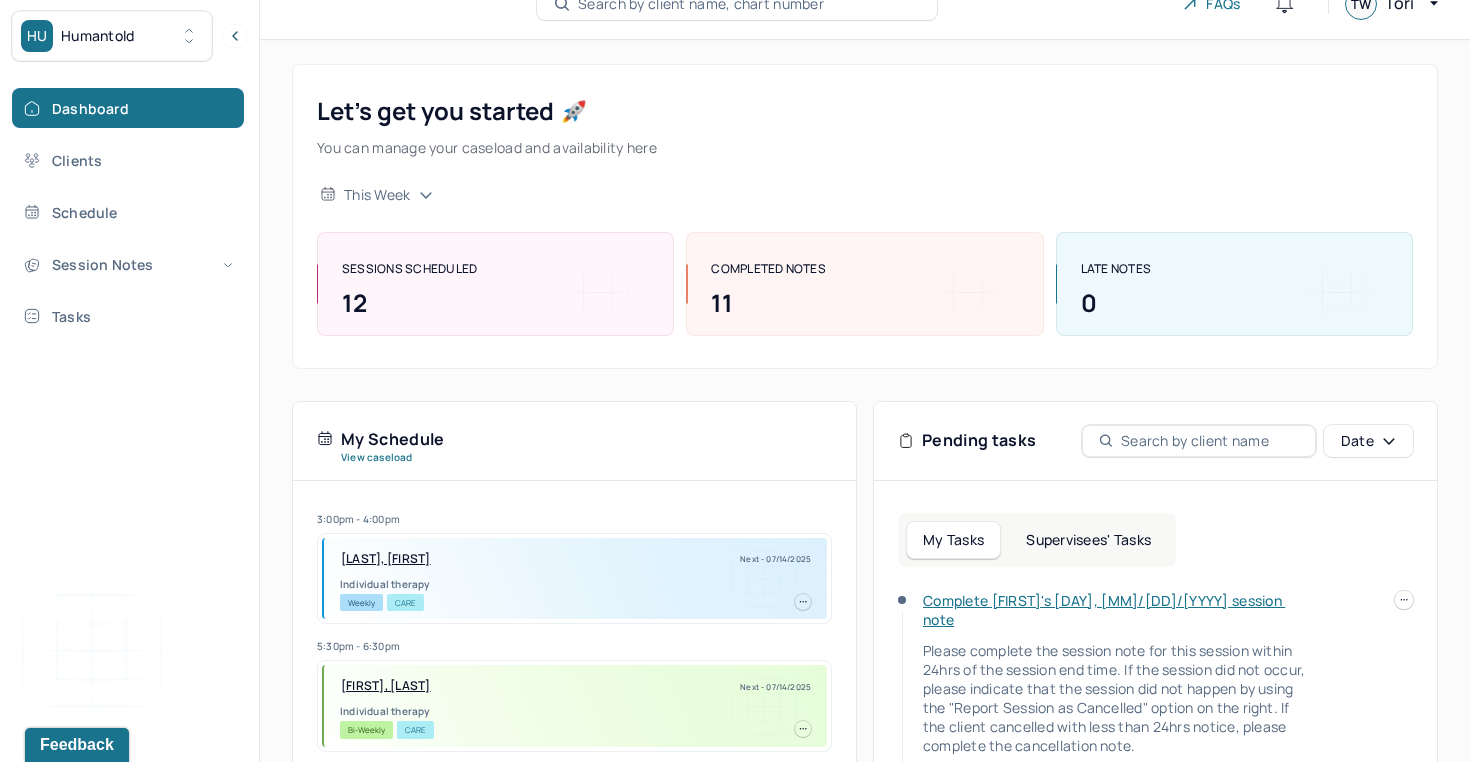 scroll, scrollTop: 0, scrollLeft: 0, axis: both 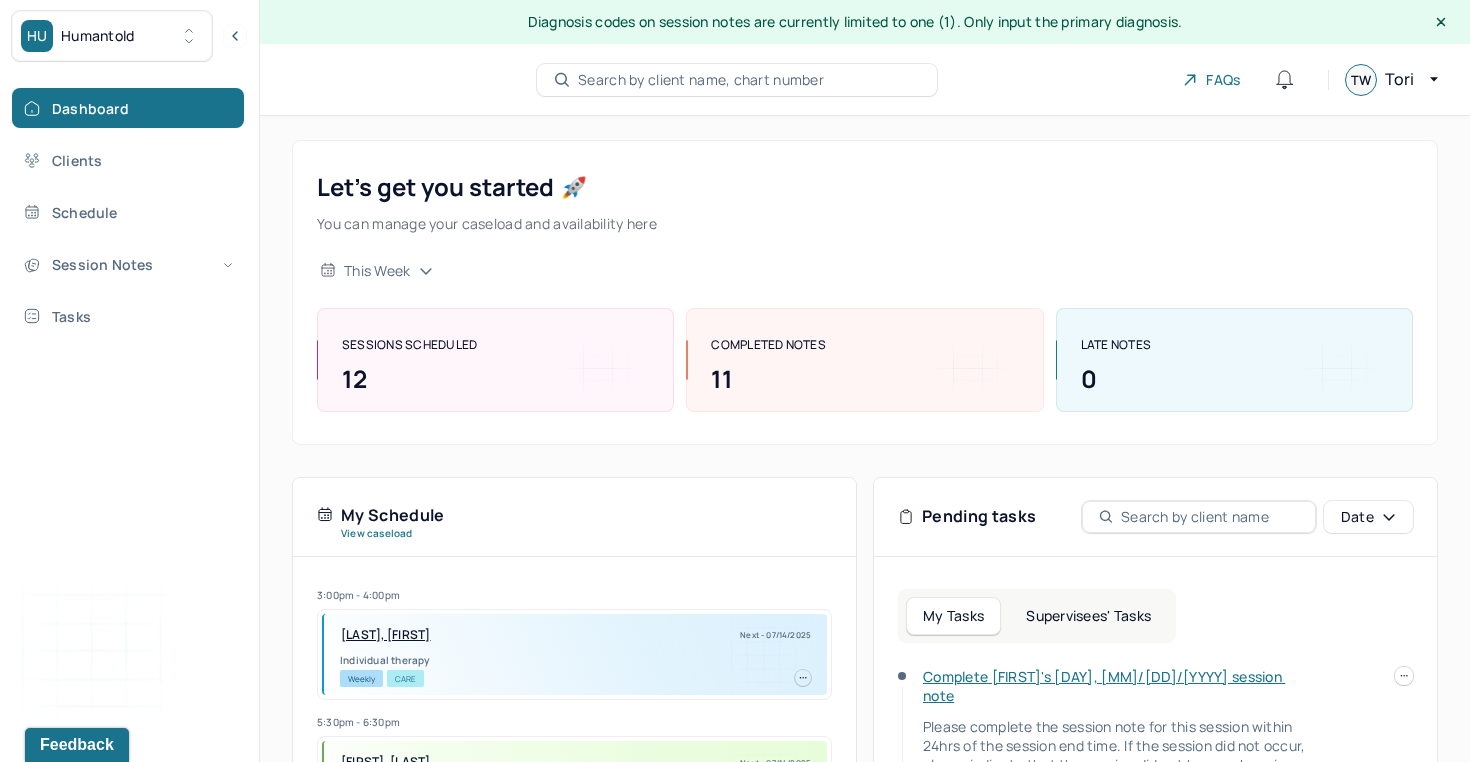 click on "Search by client name, chart number" at bounding box center (737, 80) 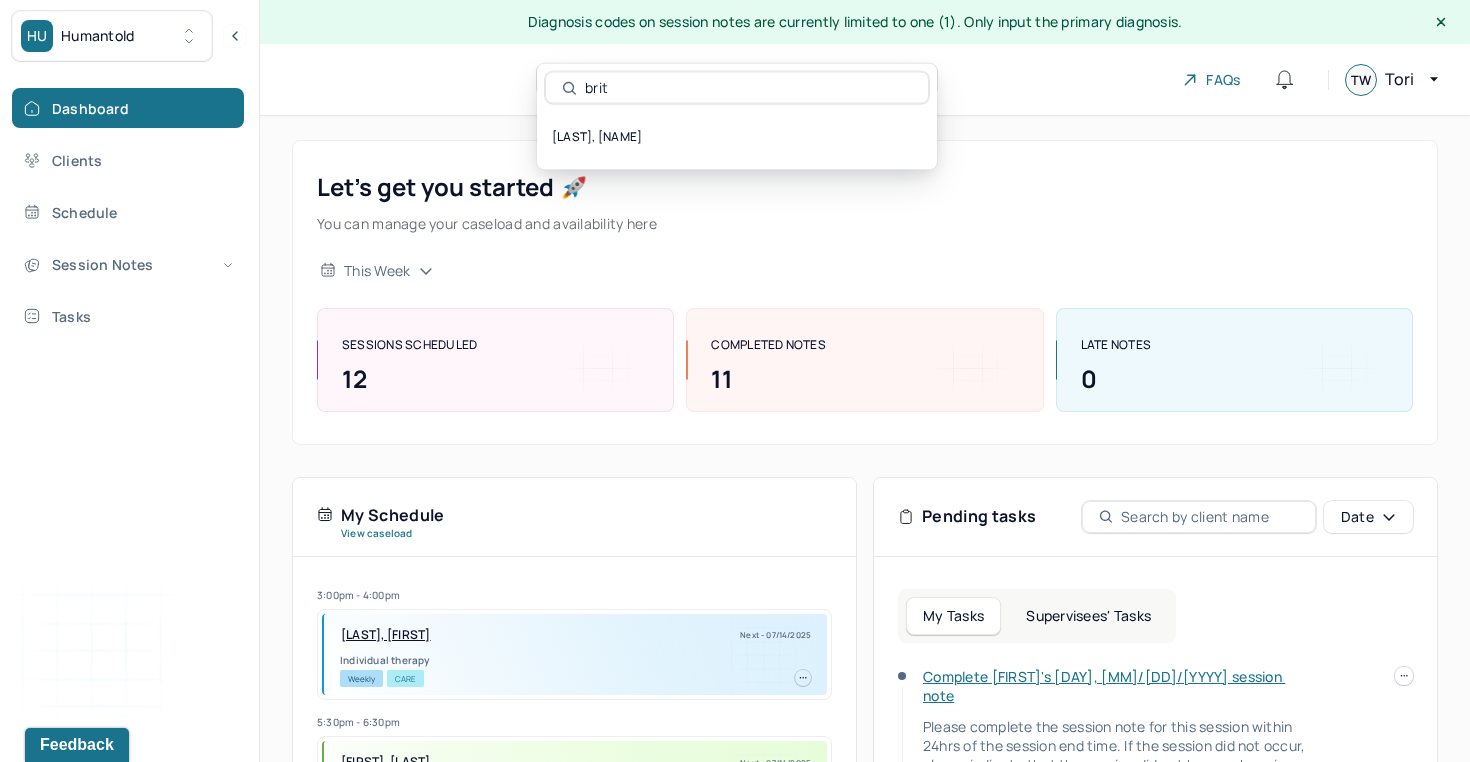 type on "brit" 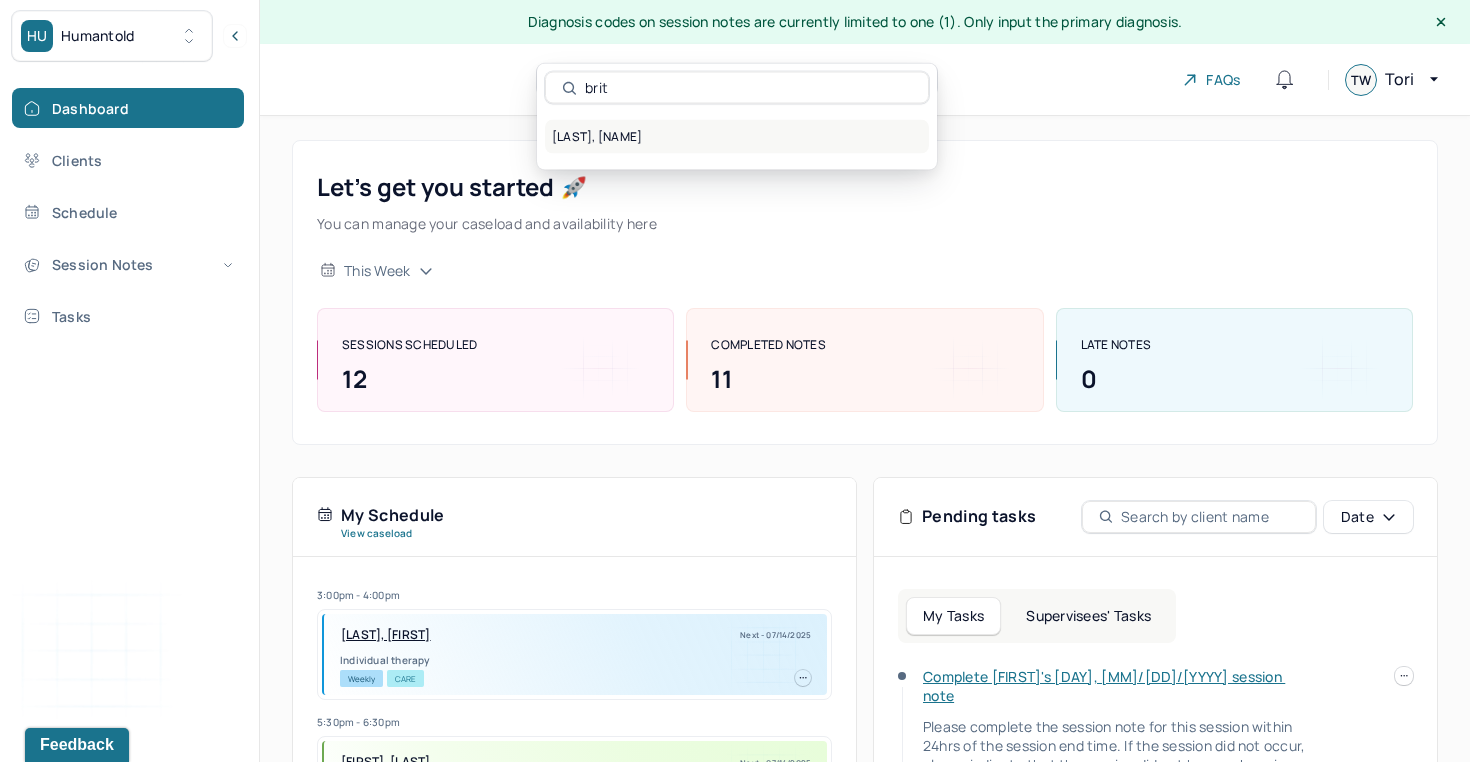 click on "[LAST], [NAME]" at bounding box center (737, 137) 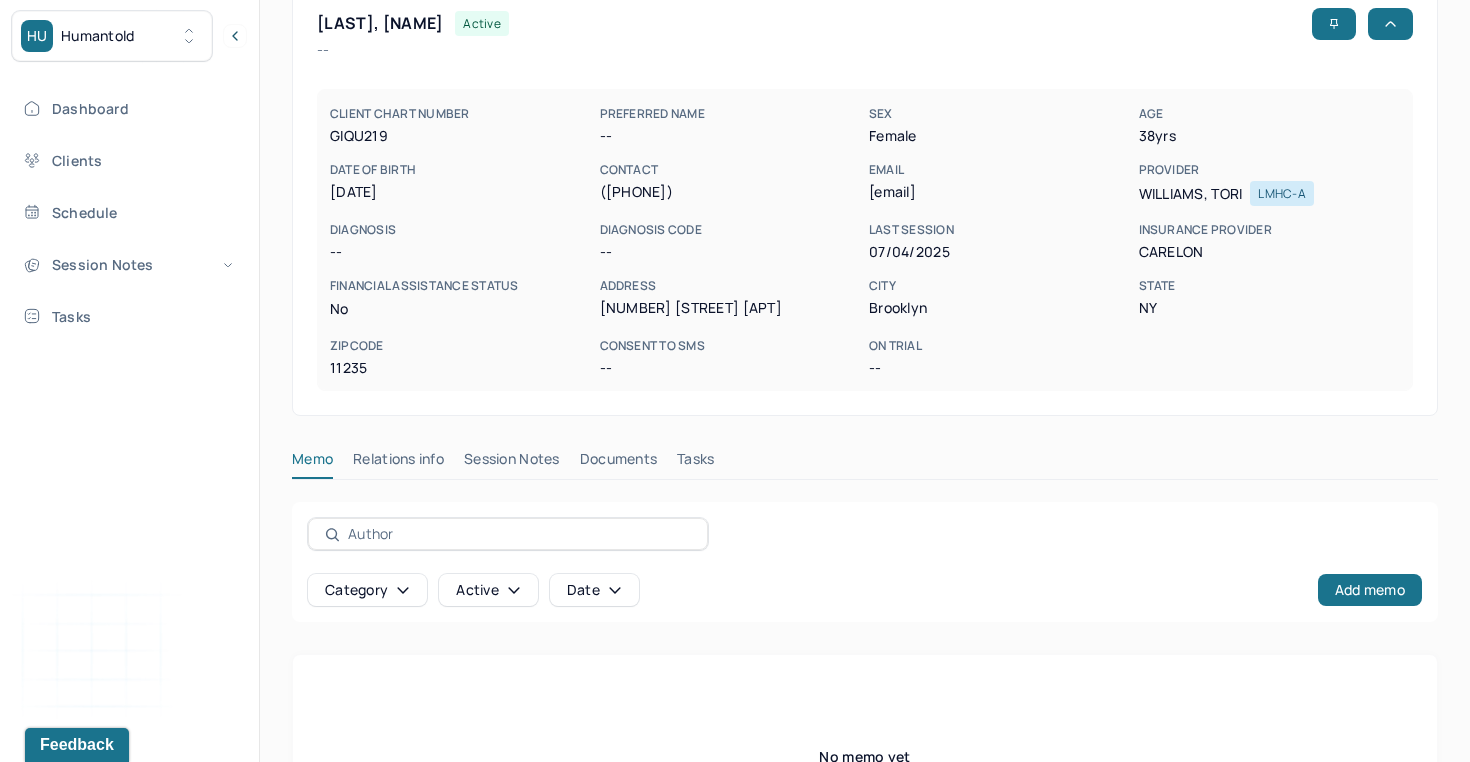 scroll, scrollTop: 189, scrollLeft: 0, axis: vertical 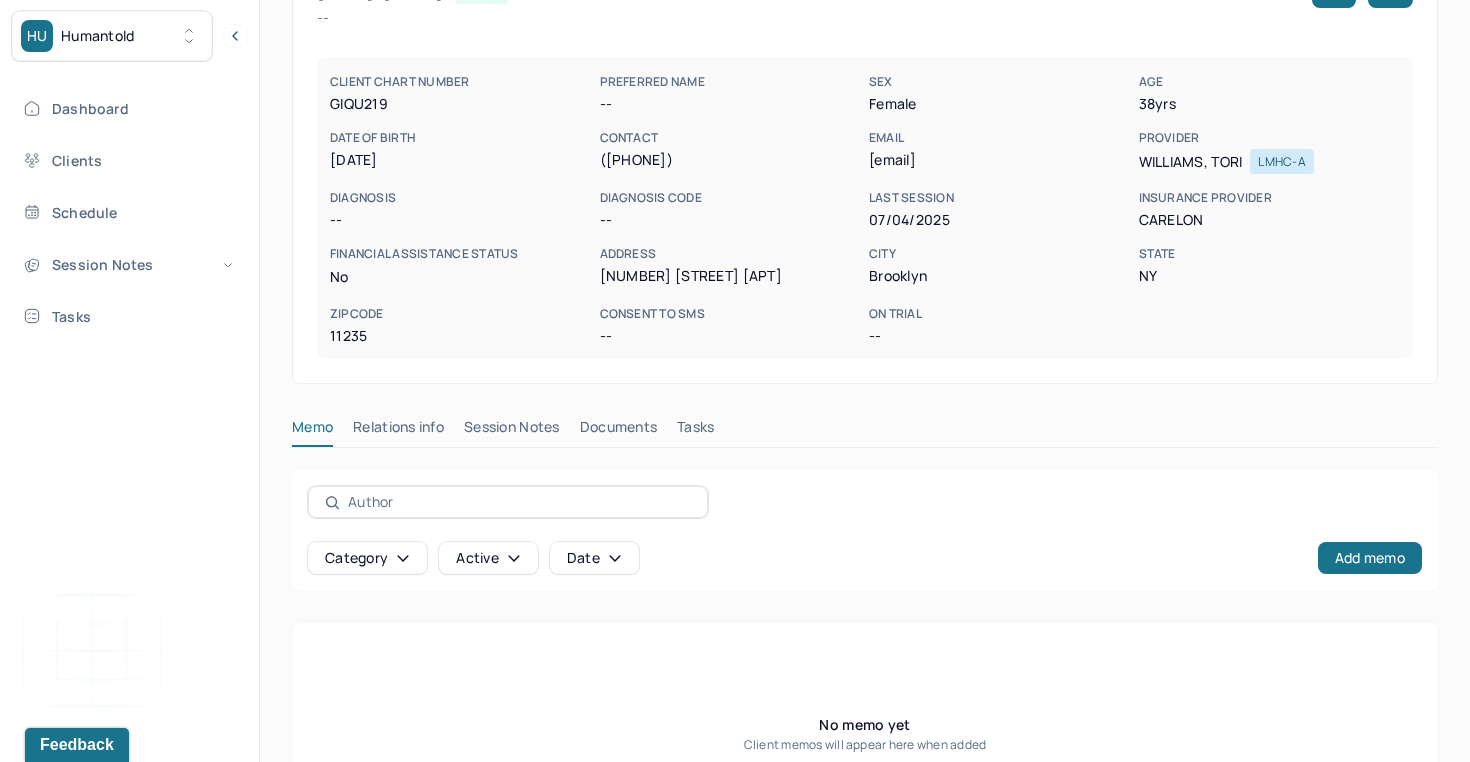click on "Session Notes" at bounding box center [512, 431] 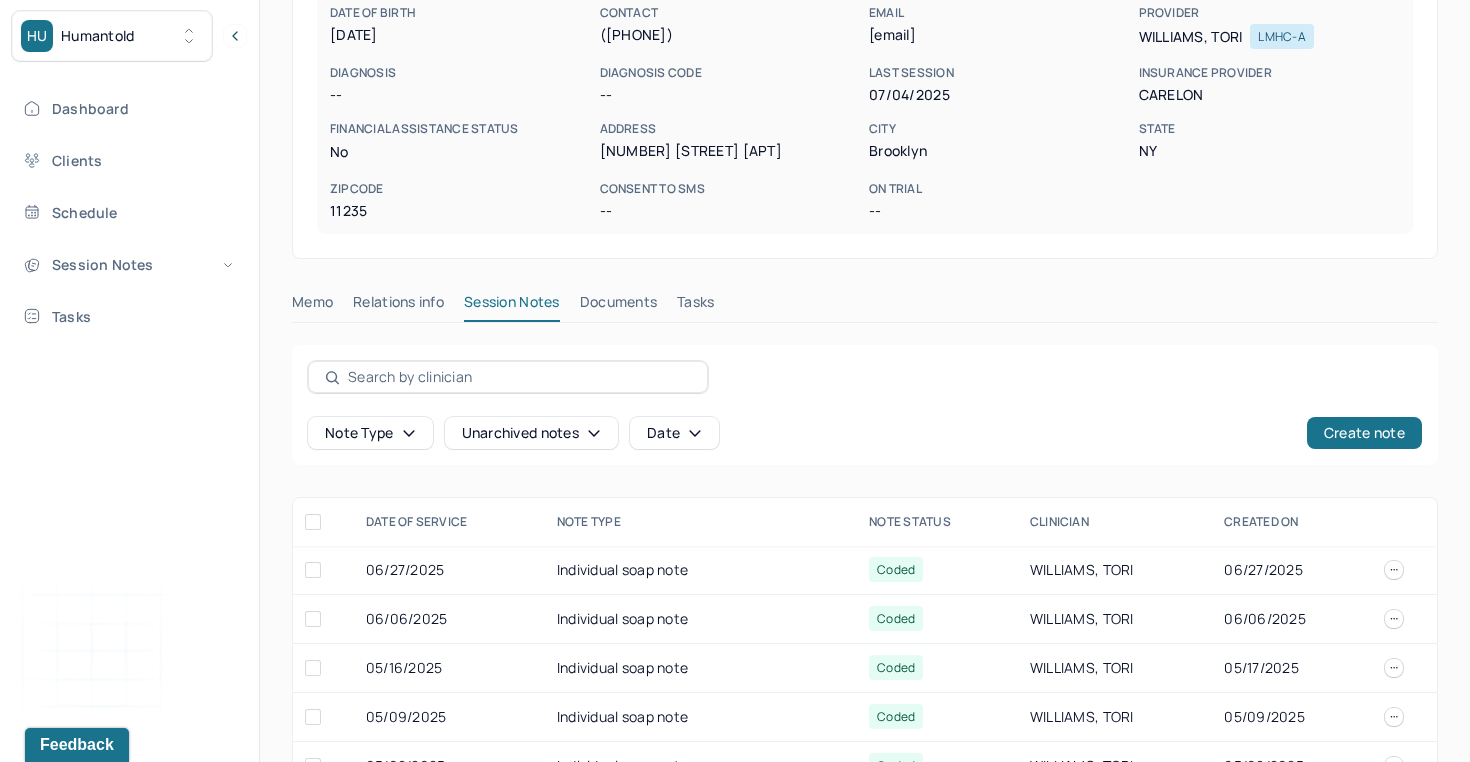scroll, scrollTop: 326, scrollLeft: 0, axis: vertical 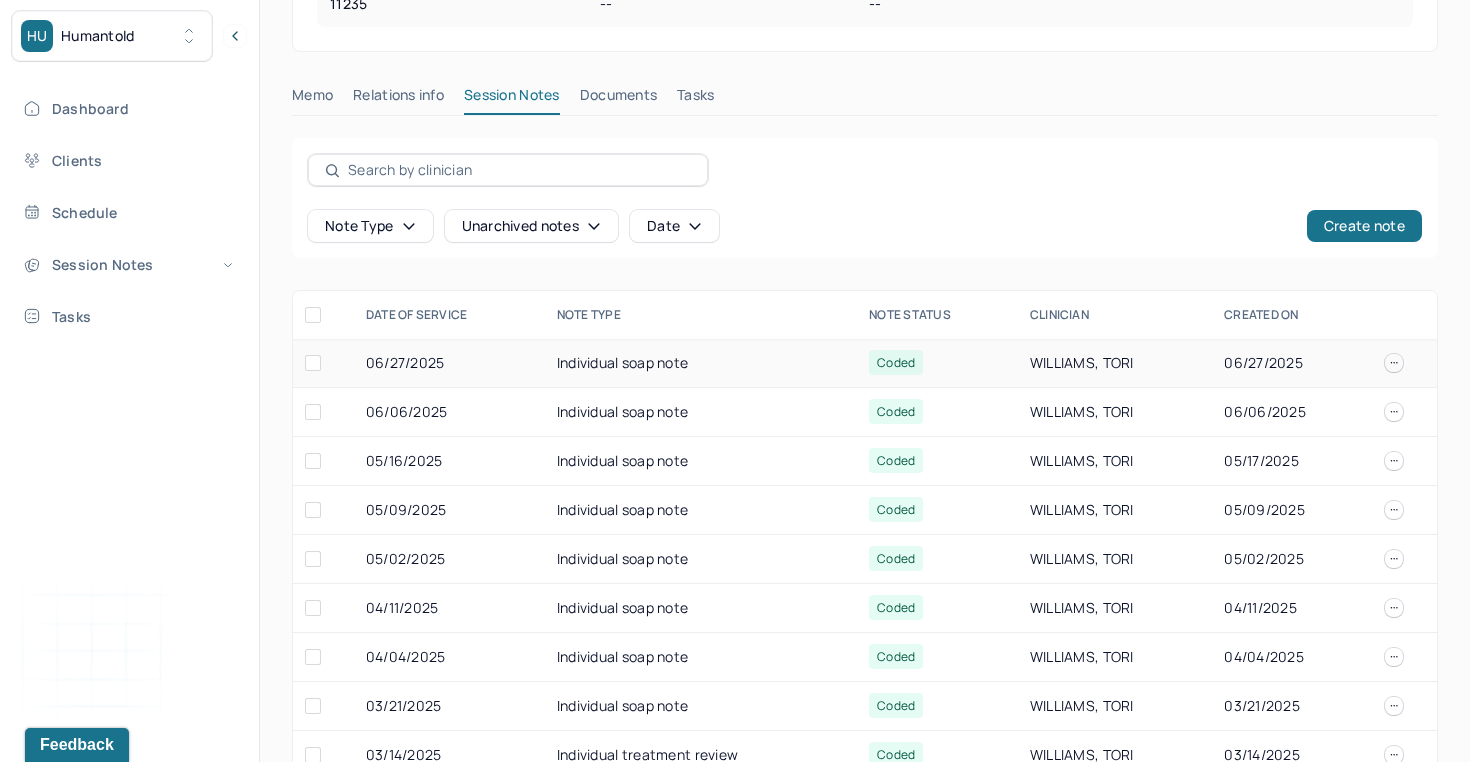 click on "Individual soap note" at bounding box center (701, 363) 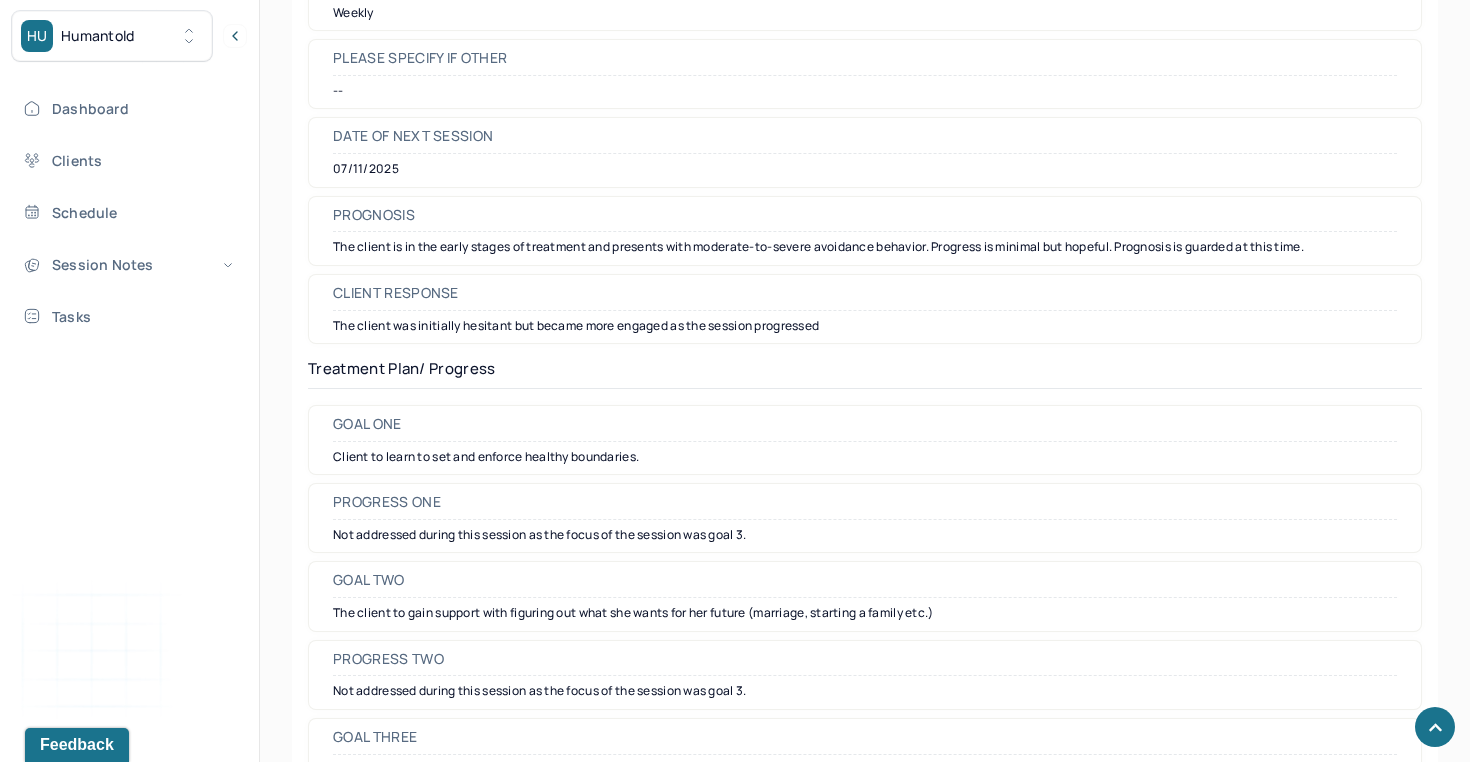 scroll, scrollTop: 2614, scrollLeft: 0, axis: vertical 